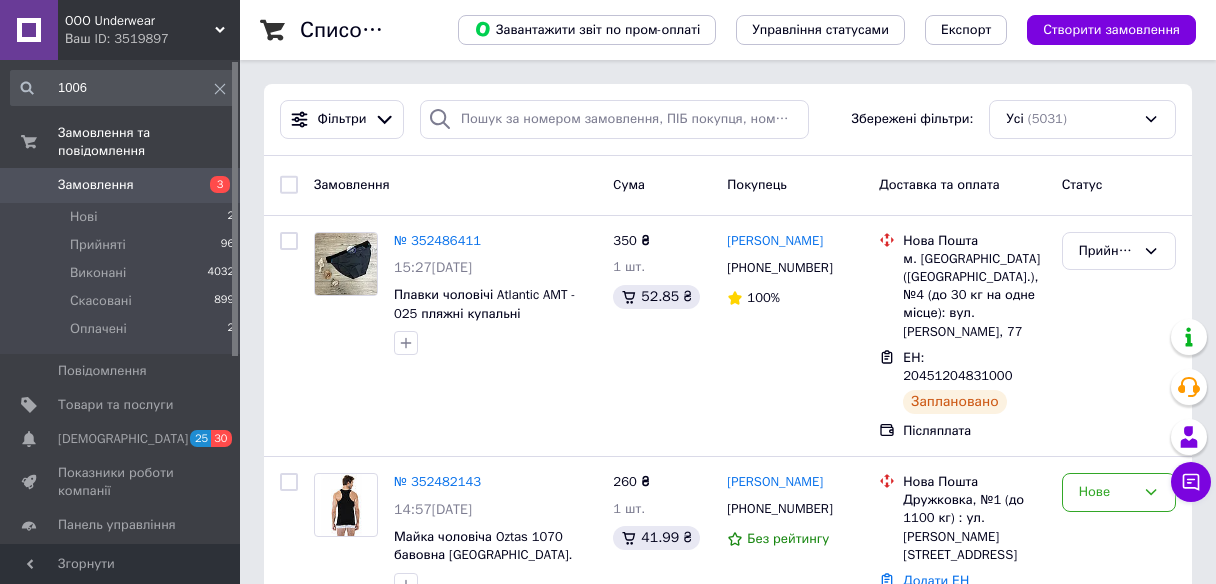 scroll, scrollTop: 160, scrollLeft: 0, axis: vertical 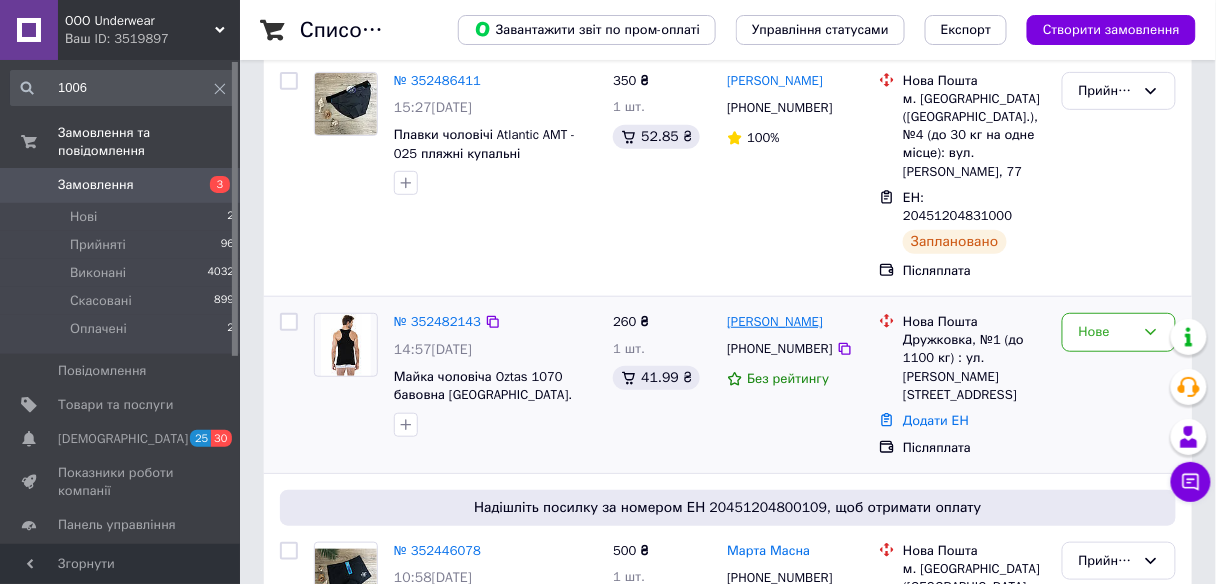 click on "[PERSON_NAME]" at bounding box center (775, 322) 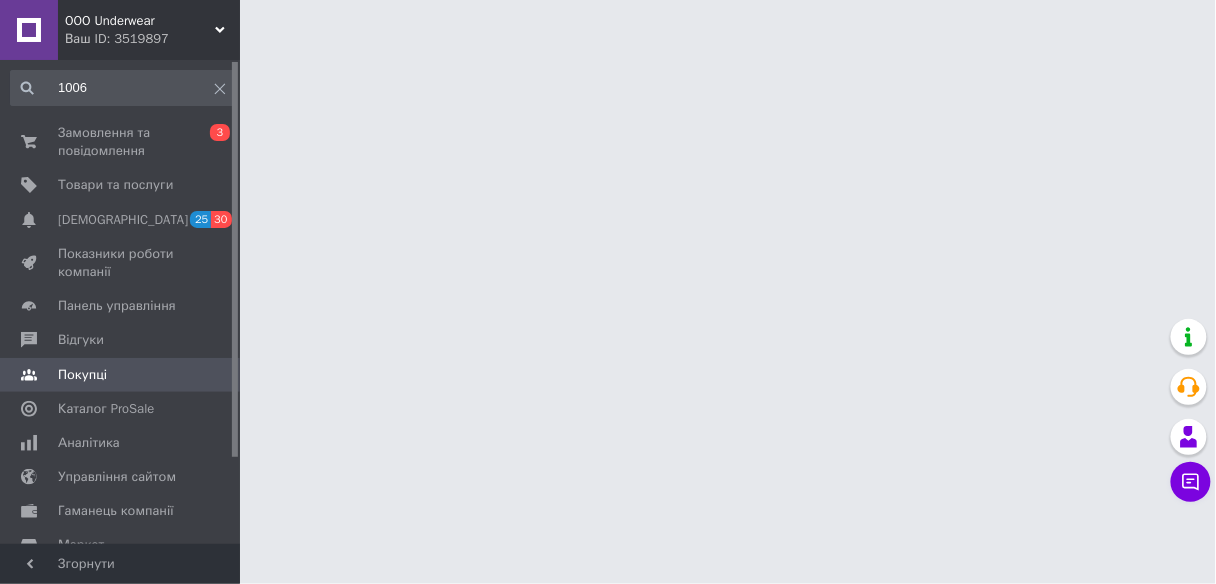 scroll, scrollTop: 0, scrollLeft: 0, axis: both 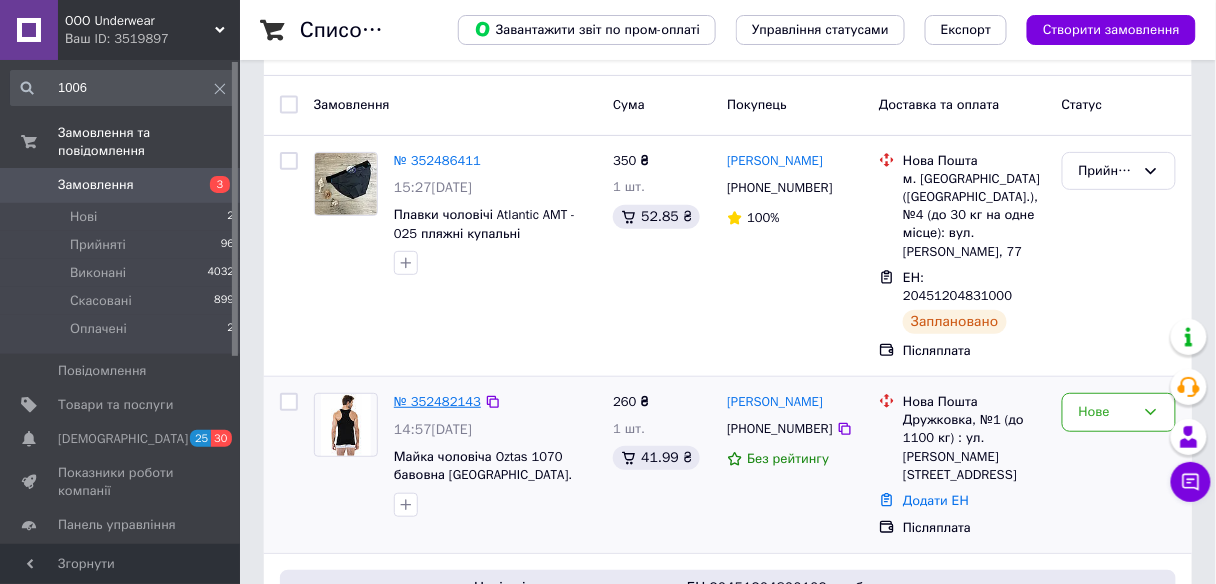 click on "№ 352482143" at bounding box center (437, 401) 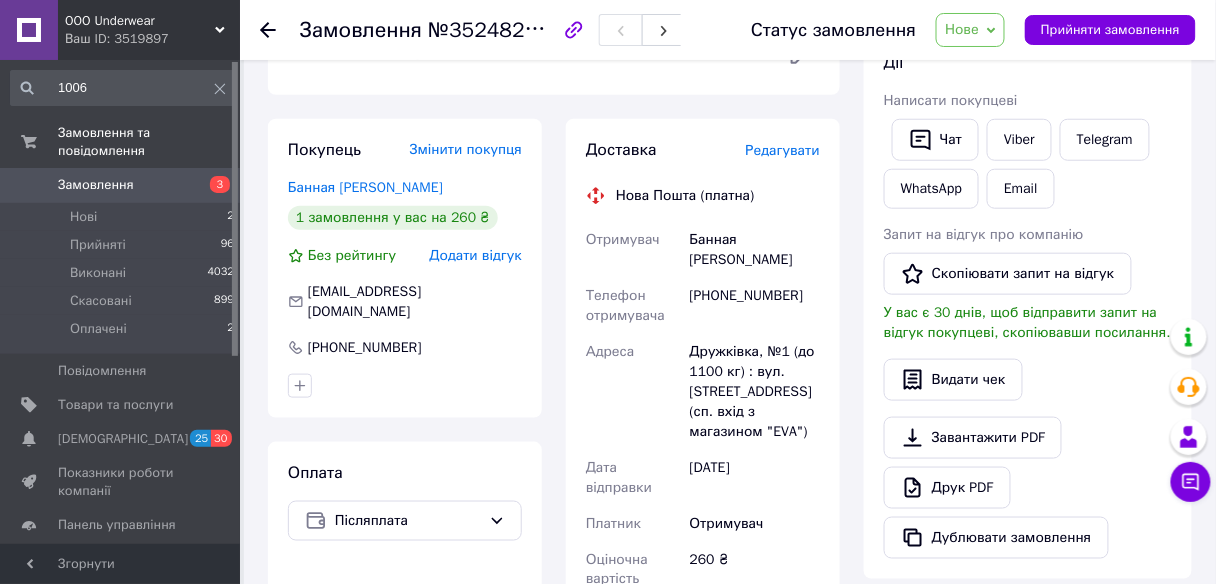 scroll, scrollTop: 320, scrollLeft: 0, axis: vertical 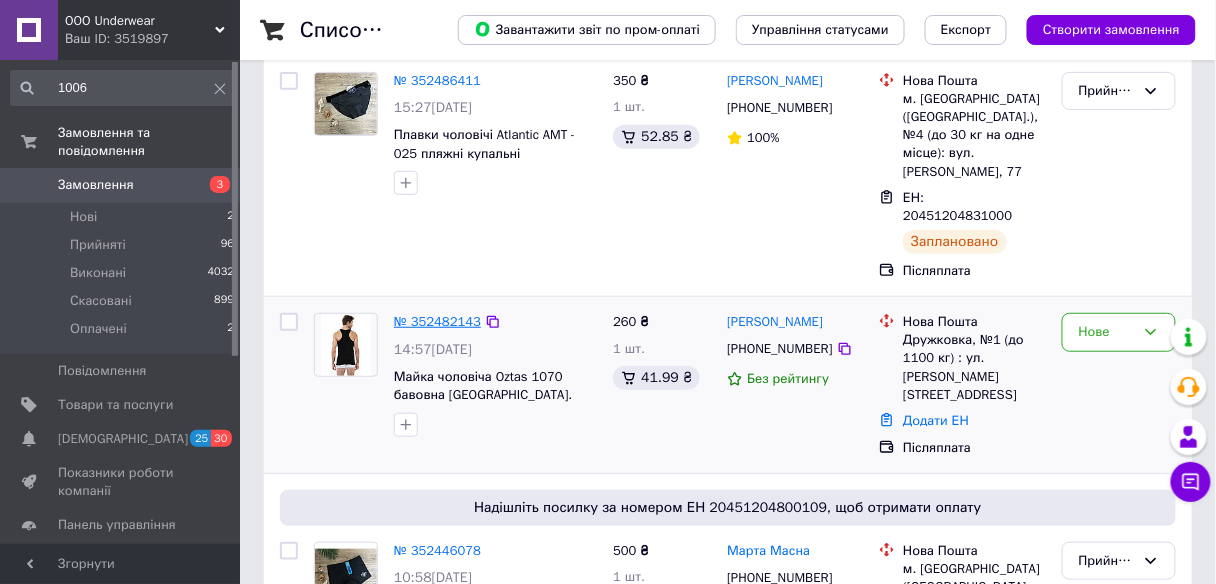 click on "№ 352482143" at bounding box center (437, 321) 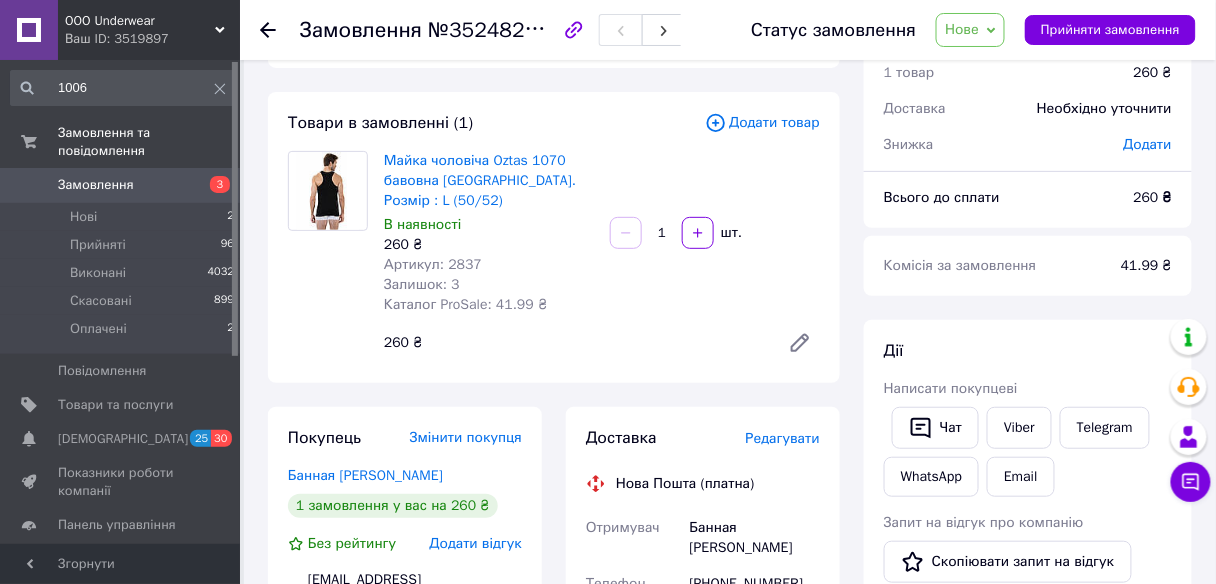 scroll, scrollTop: 0, scrollLeft: 0, axis: both 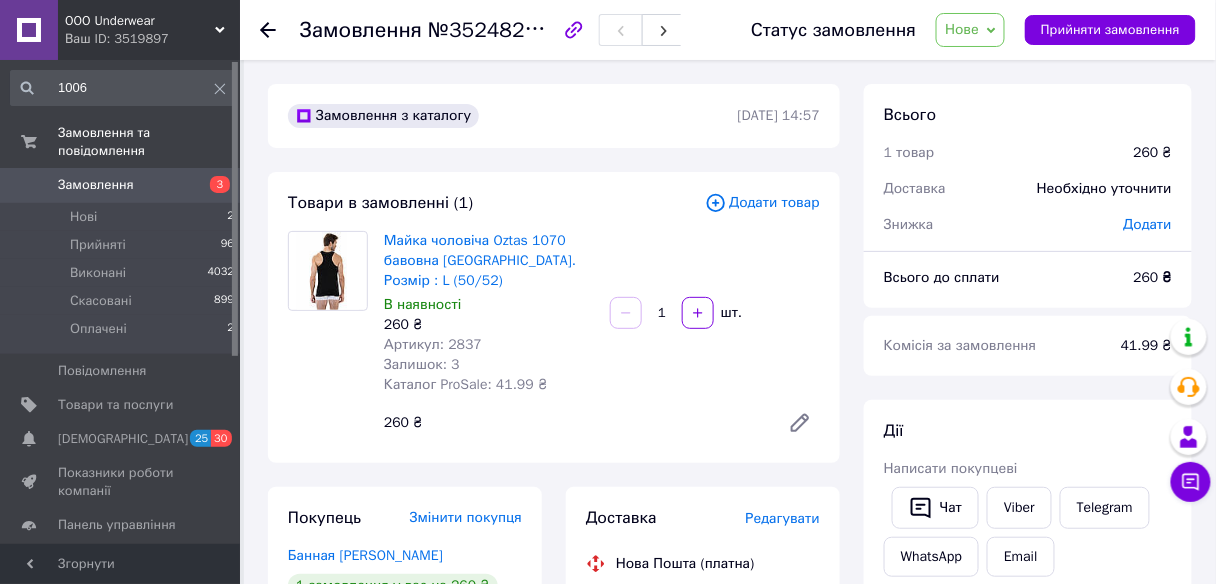 click on "Замовлення 3" at bounding box center [123, 185] 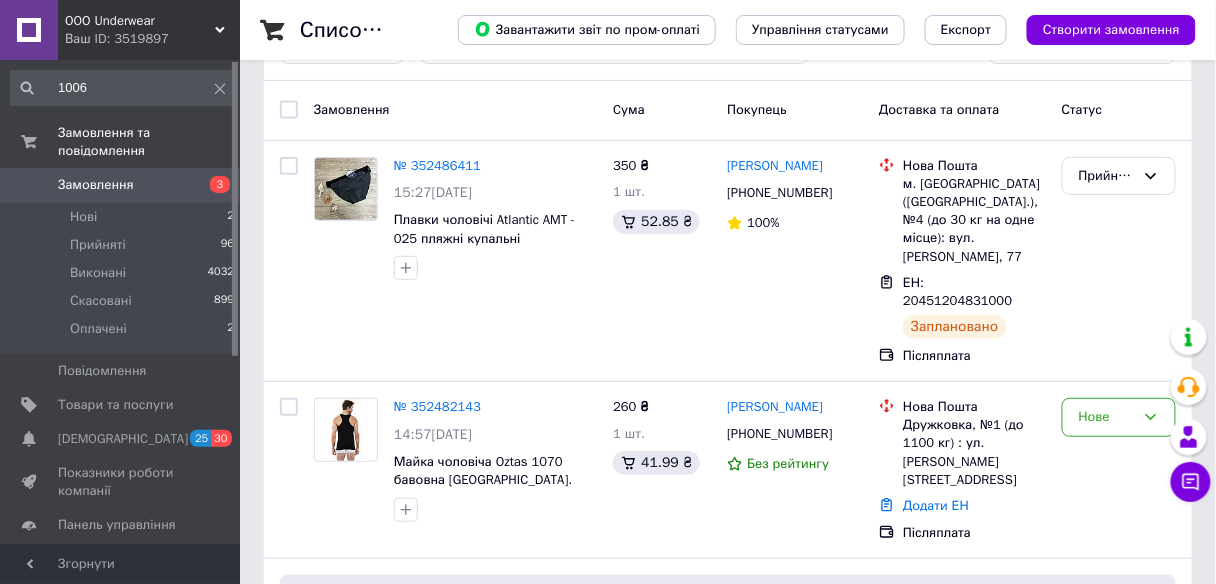 scroll, scrollTop: 160, scrollLeft: 0, axis: vertical 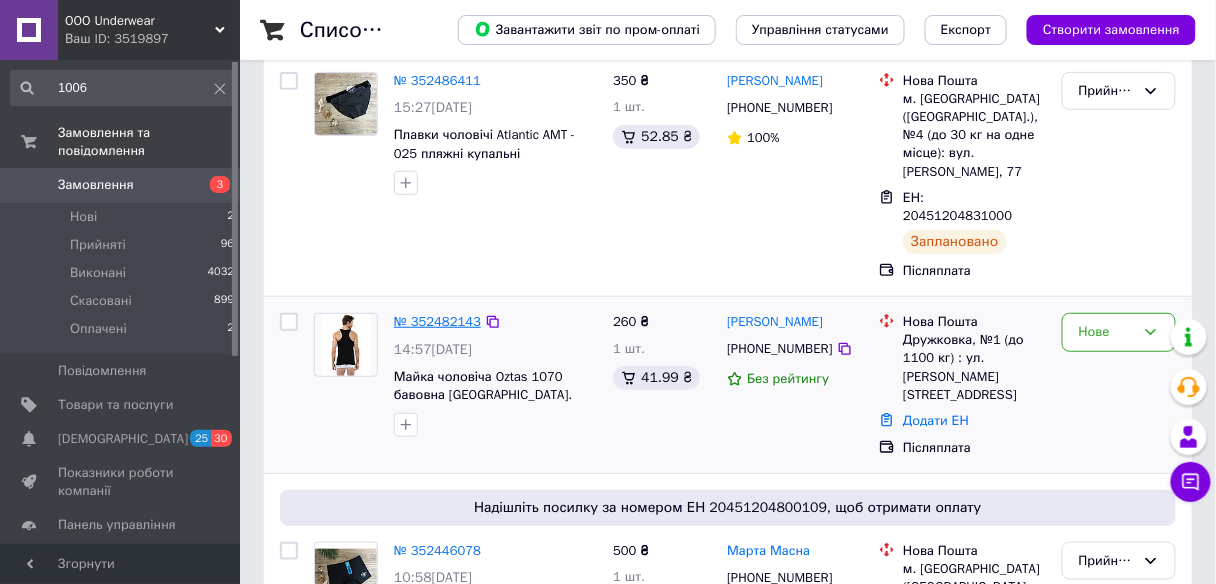 click on "№ 352482143" at bounding box center [437, 321] 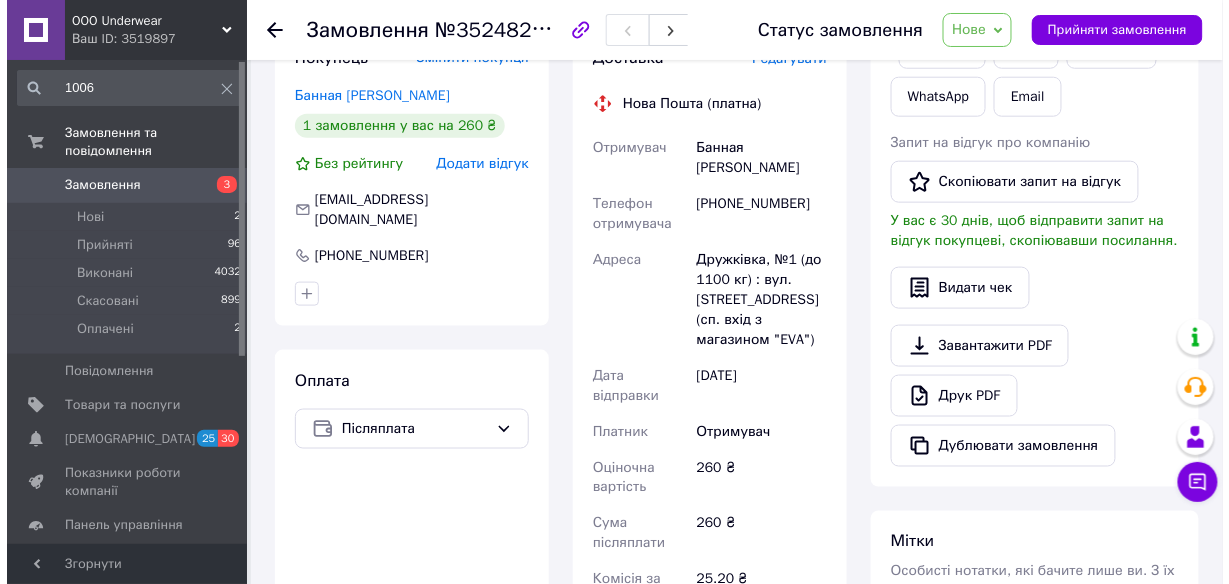 scroll, scrollTop: 320, scrollLeft: 0, axis: vertical 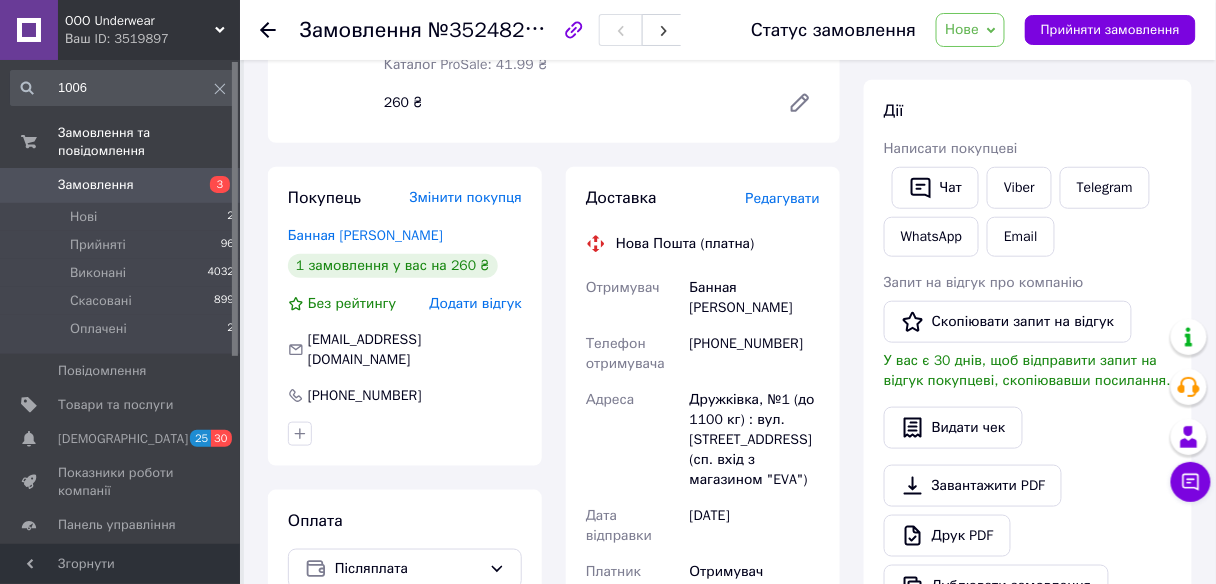 click on "Редагувати" at bounding box center [783, 198] 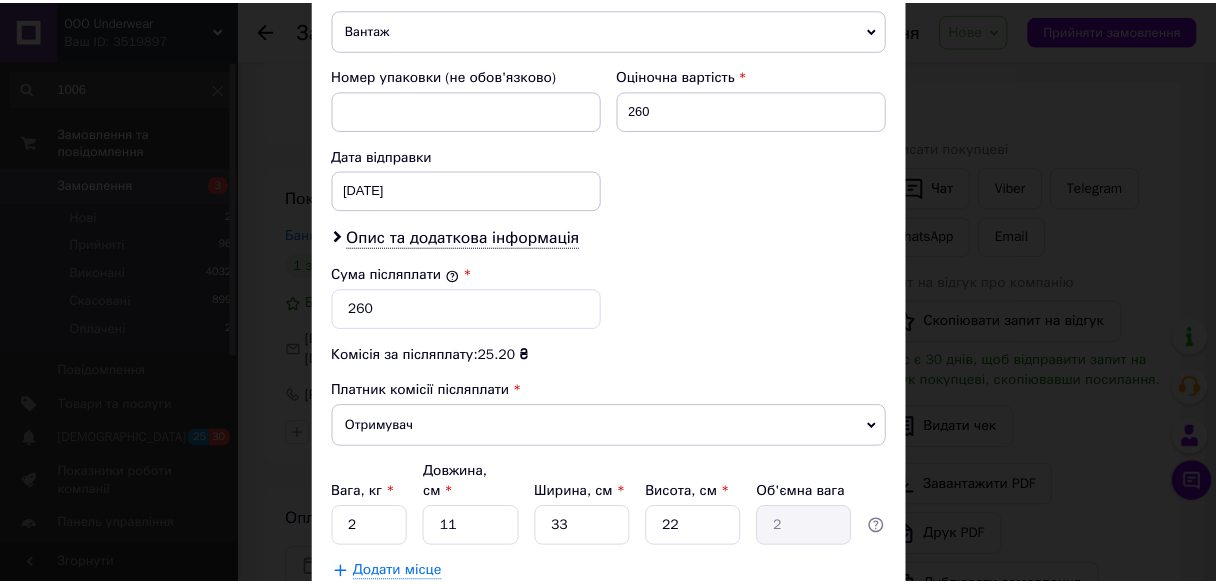 scroll, scrollTop: 931, scrollLeft: 0, axis: vertical 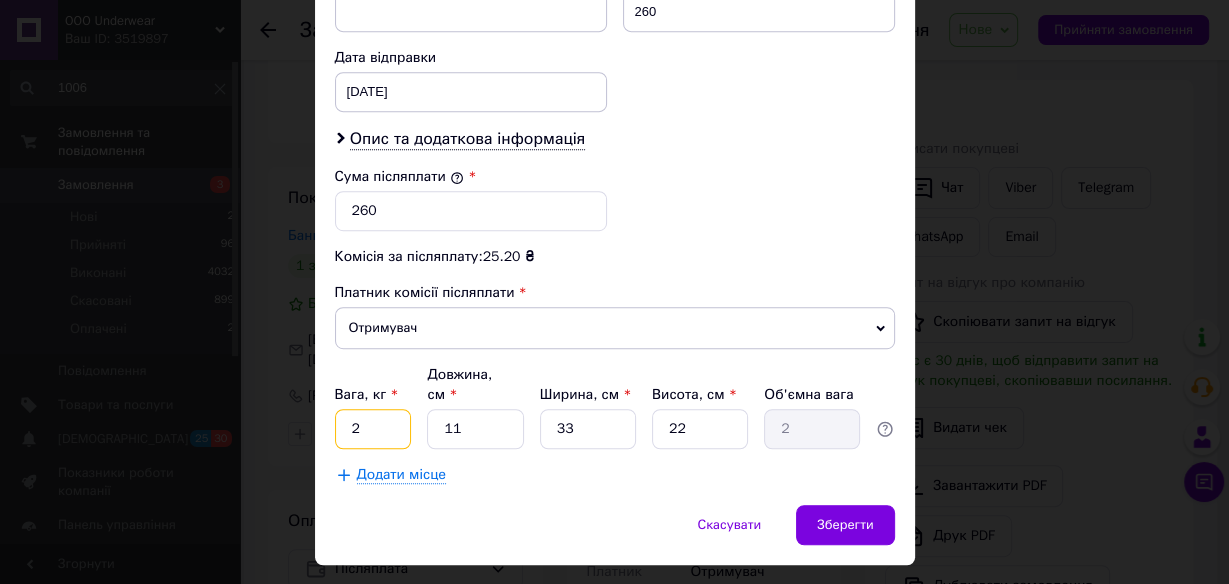 drag, startPoint x: 377, startPoint y: 366, endPoint x: 423, endPoint y: 325, distance: 61.6198 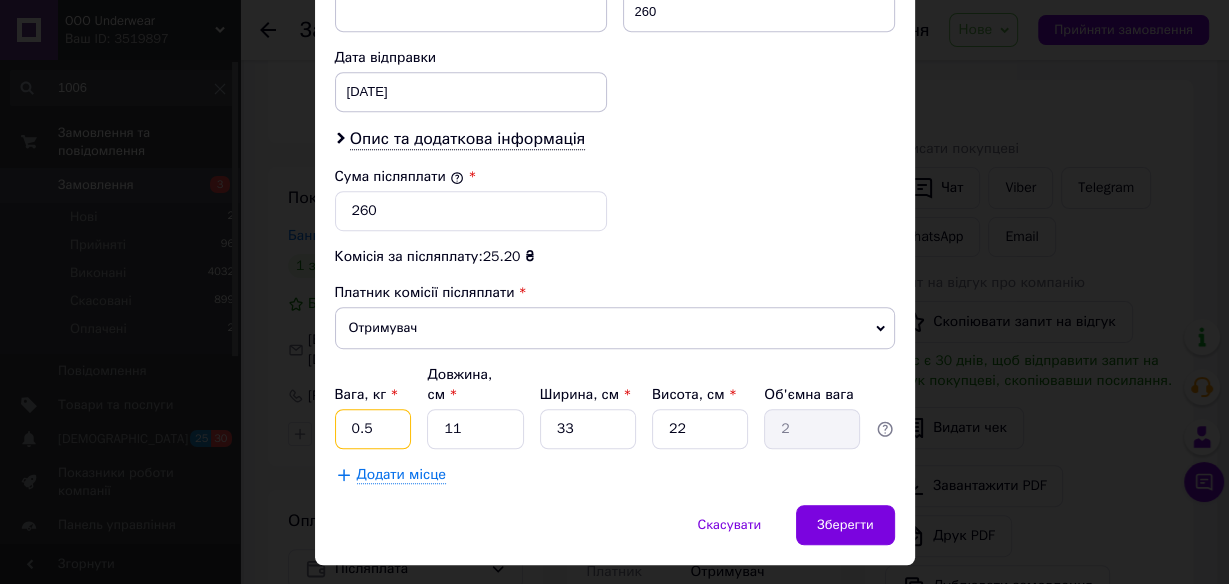 type on "0.5" 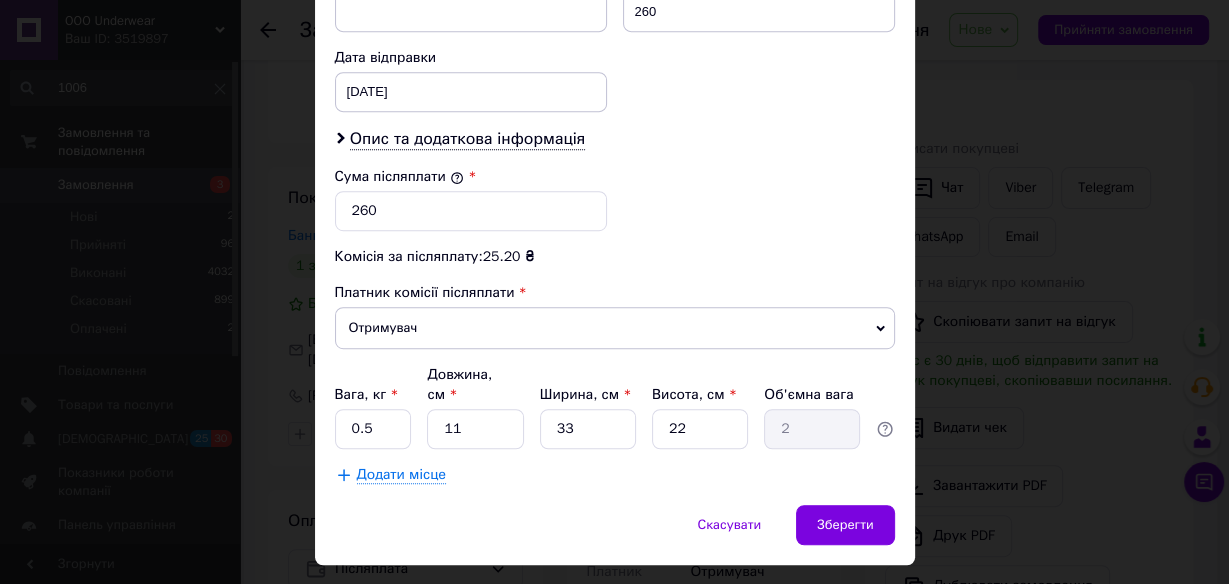click on "Платник Отримувач Відправник Прізвище отримувача Банная Ім'я отримувача [PERSON_NAME] батькові отримувача Телефон отримувача [PHONE_NUMBER] Тип доставки У відділенні Кур'єром В поштоматі Місто Дружківка Відділення №1 (до 1100 кг) : вул. [STREET_ADDRESS] (сп. вхід з магазином "EVA") Місце відправки Дніпро: №54 (до 30 кг на одне місце): вул. [PERSON_NAME][STREET_ADDRESS] (ТРЦ "Комунар") Немає збігів. Спробуйте змінити умови пошуку Додати ще місце відправки Тип посилки Вантаж Документи Номер упаковки (не обов'язково) Оціночна вартість 260 Дата відправки [DATE] < 2025 > < Июль > Пн Вт Ср Чт Пт Сб Вс 30 1 2 3 4" at bounding box center (615, -108) 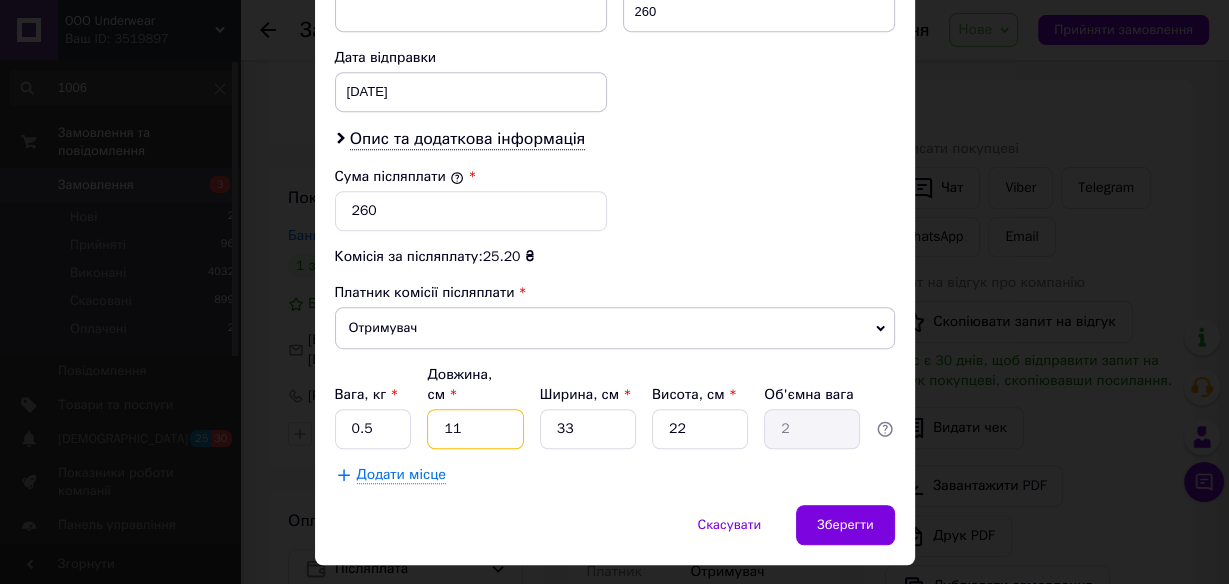 click on "11" at bounding box center [475, 429] 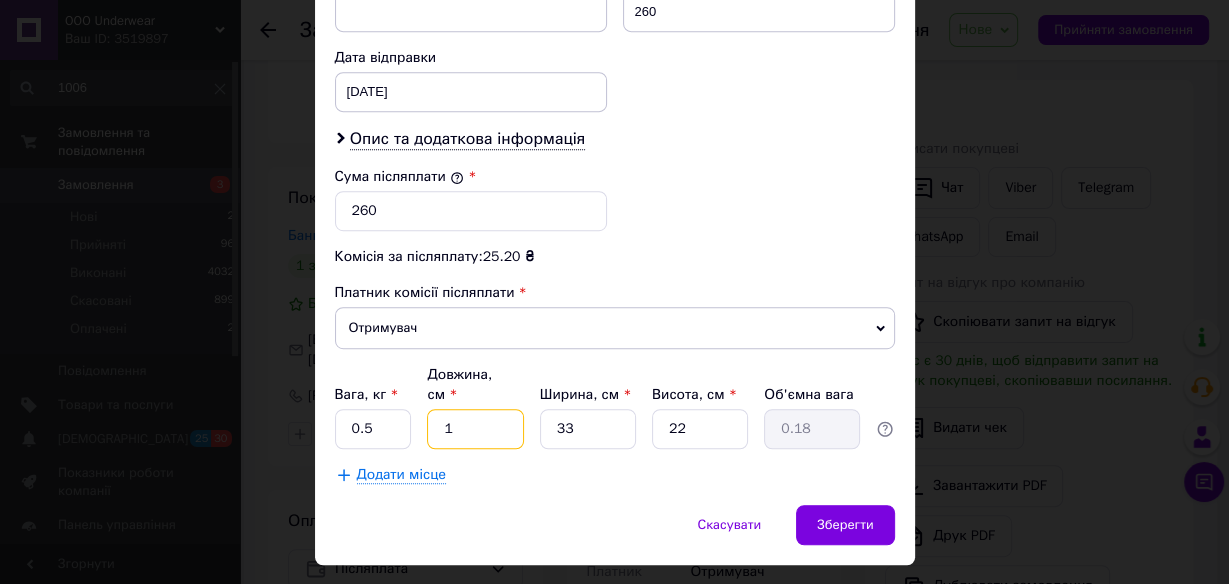 type 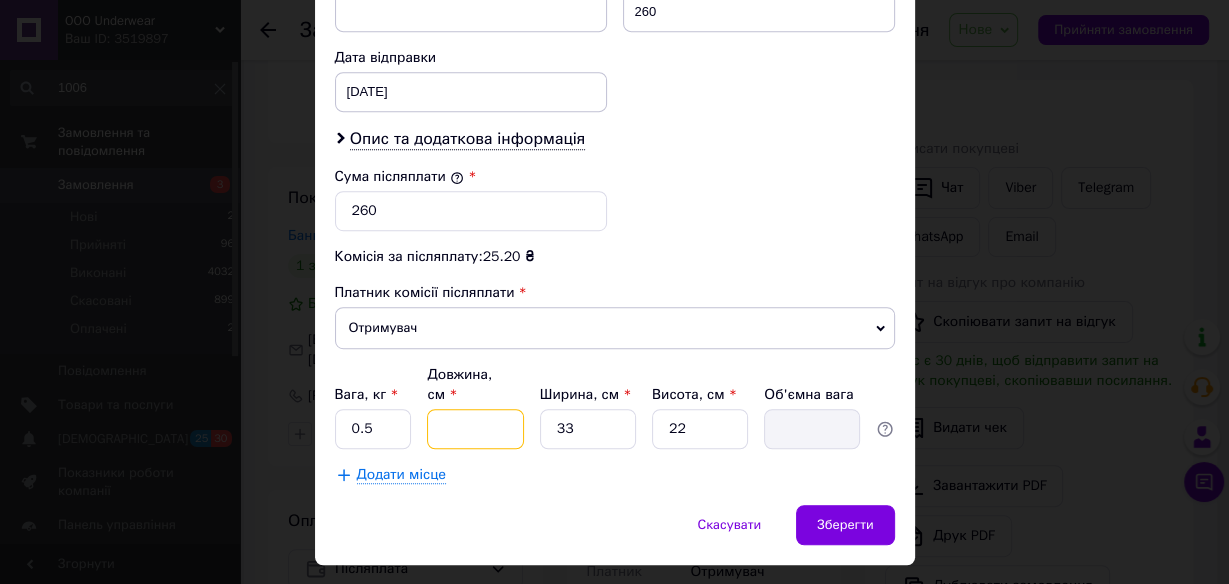 type on "3" 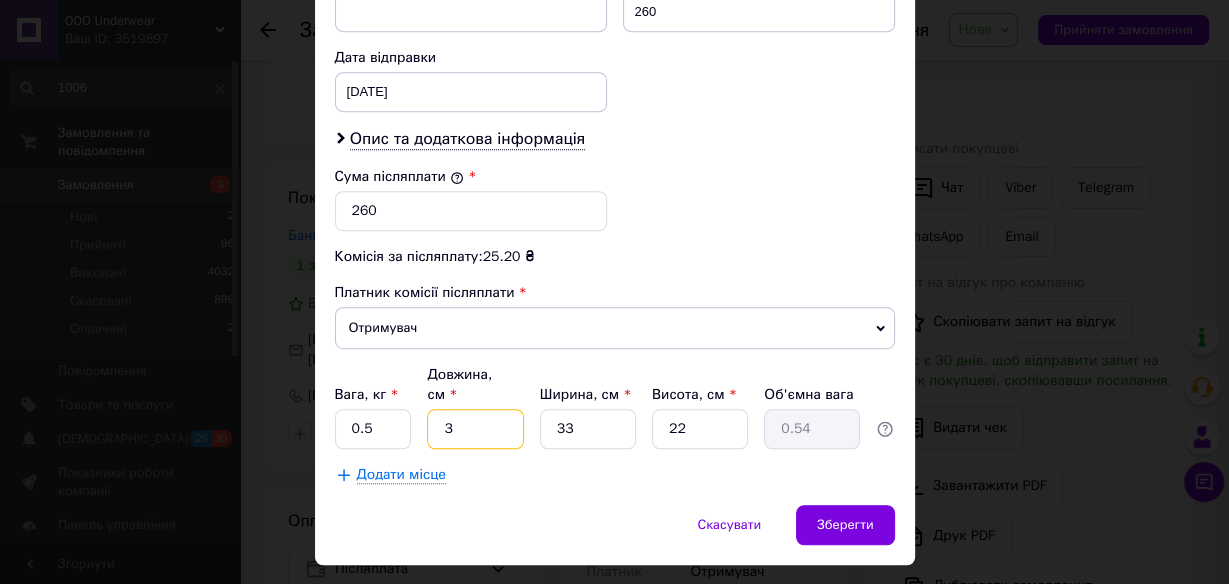 type on "30" 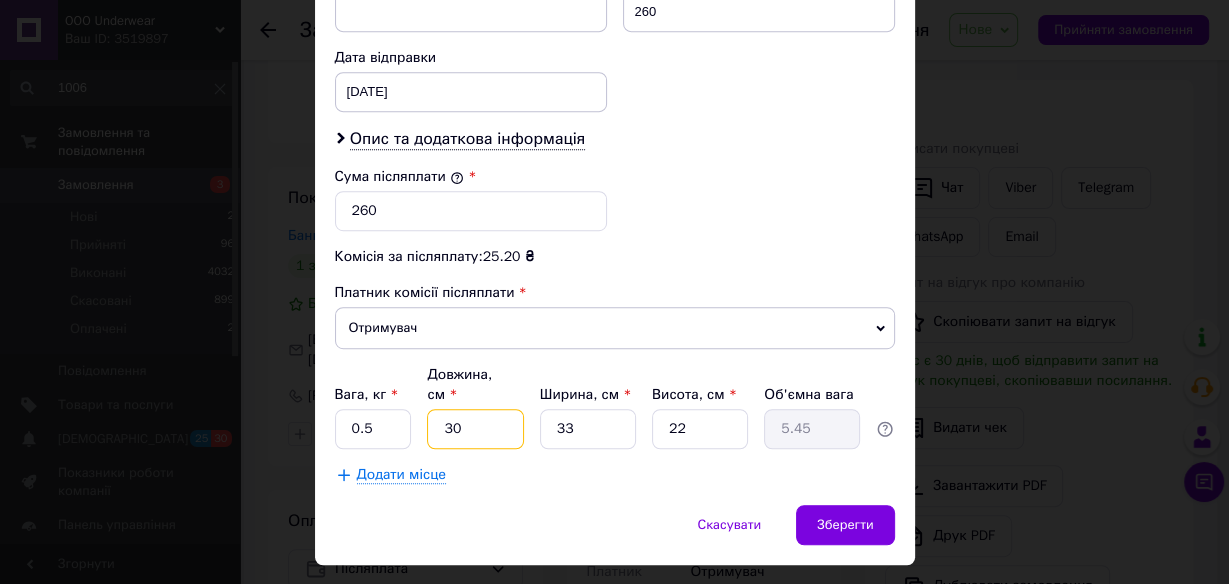 type on "30" 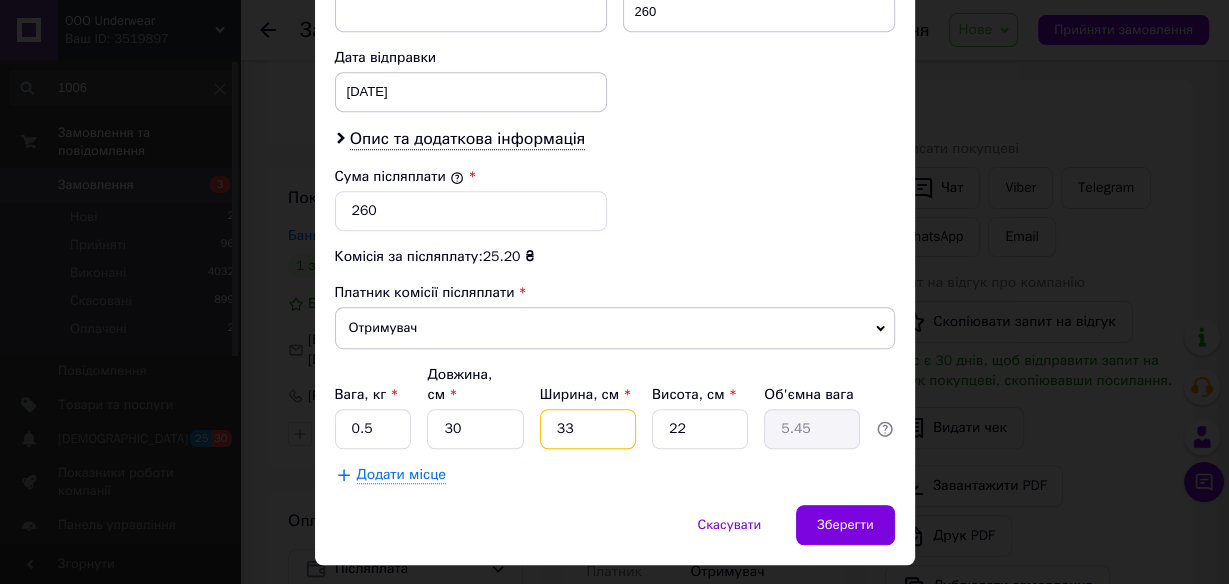 click on "33" at bounding box center [588, 429] 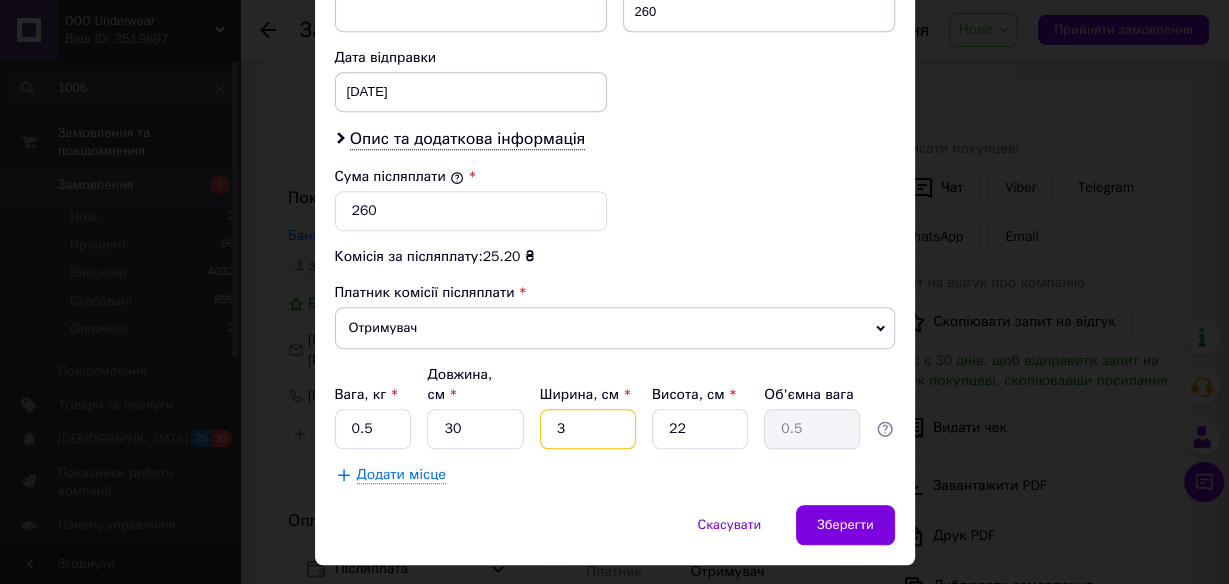 type 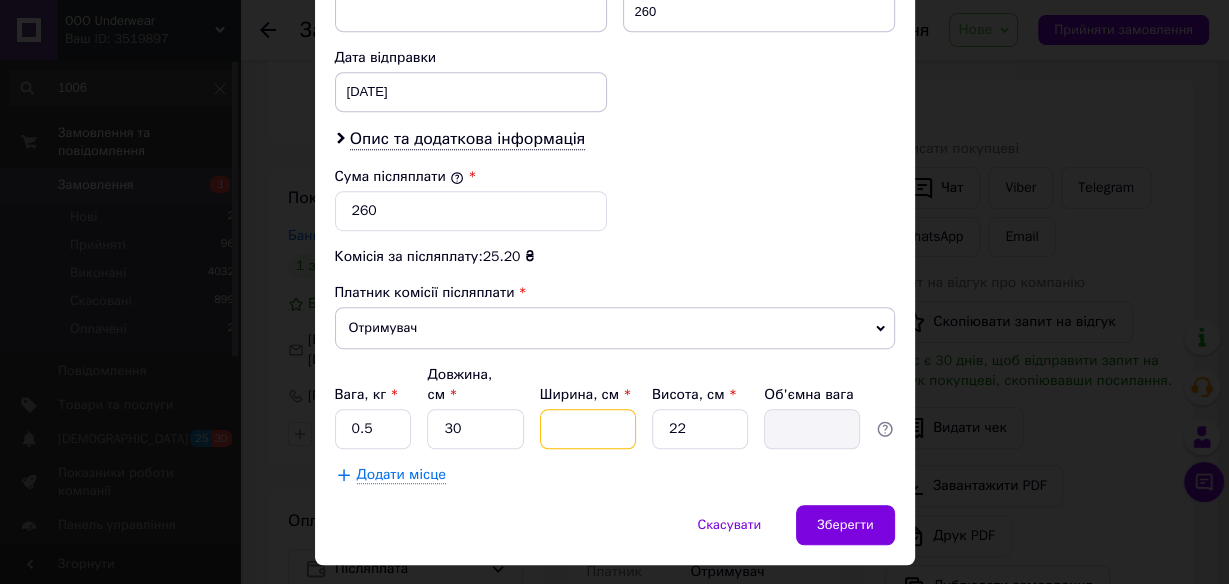 type on "2" 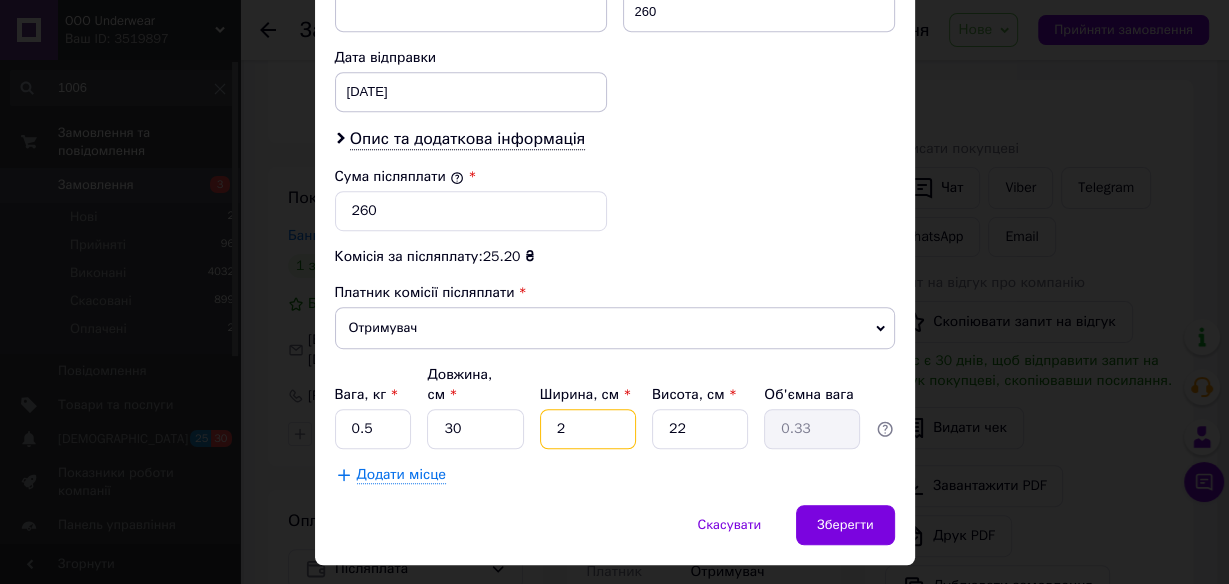 type on "20" 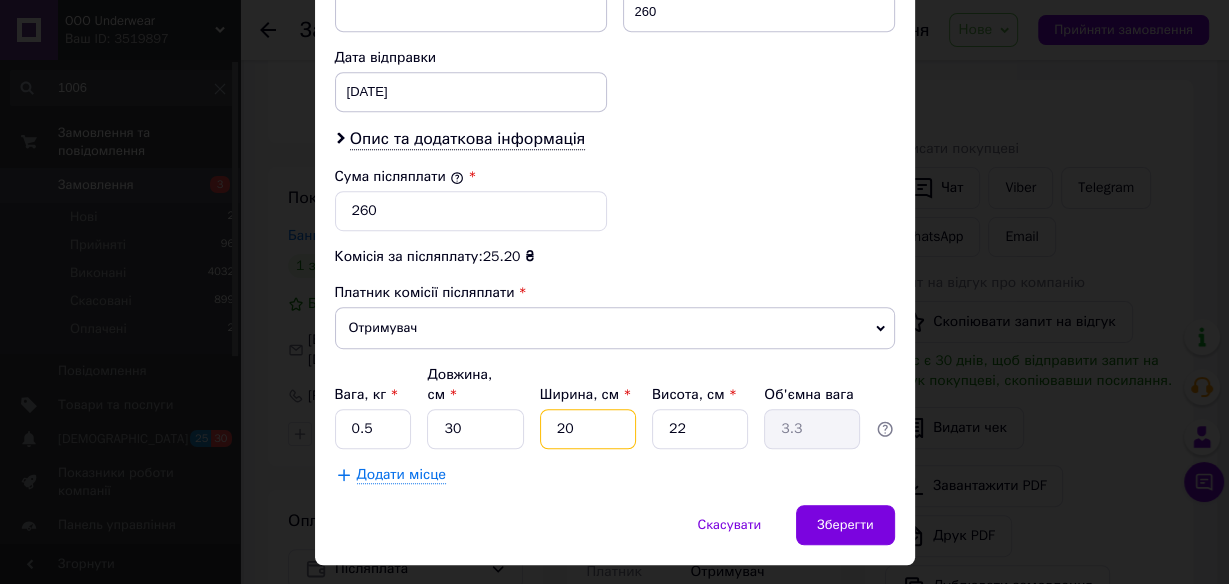 type on "20" 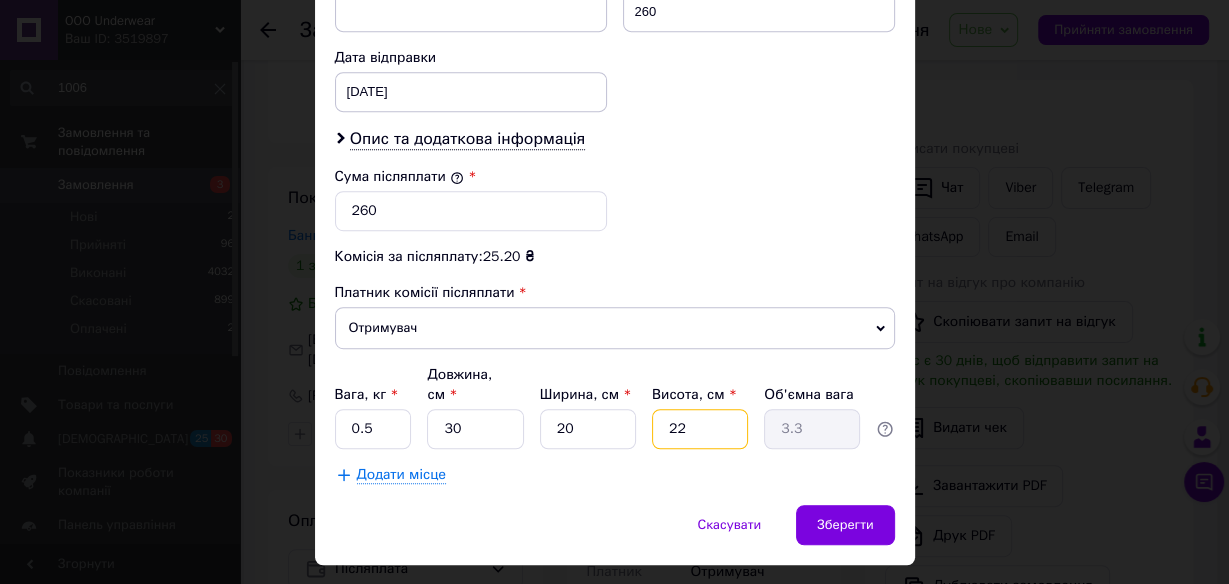 click on "22" at bounding box center (700, 429) 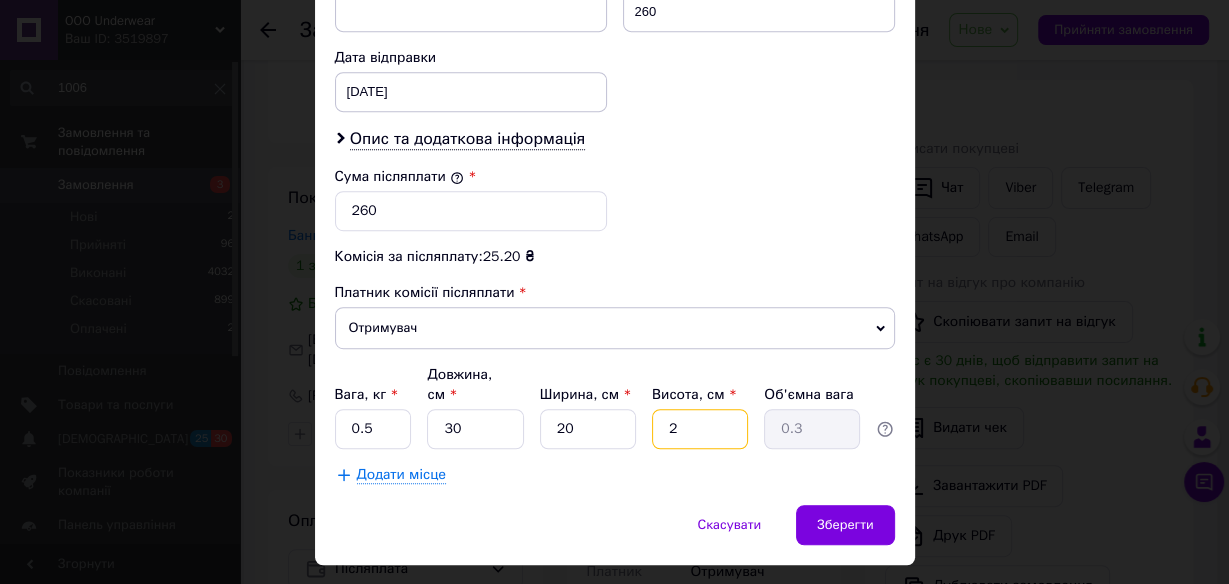type 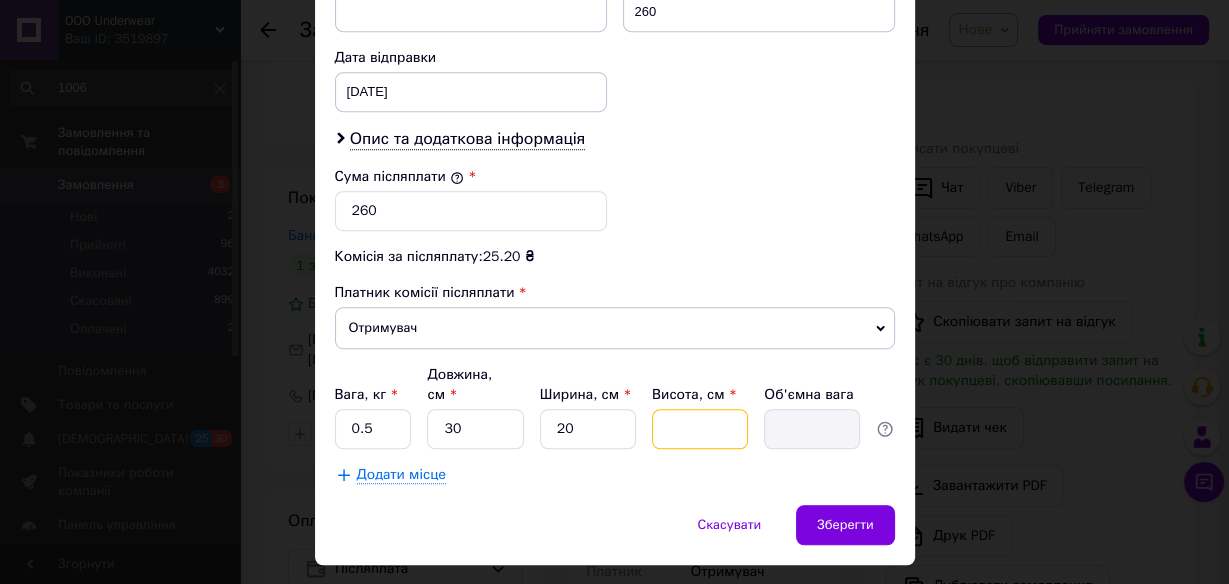 type on "2" 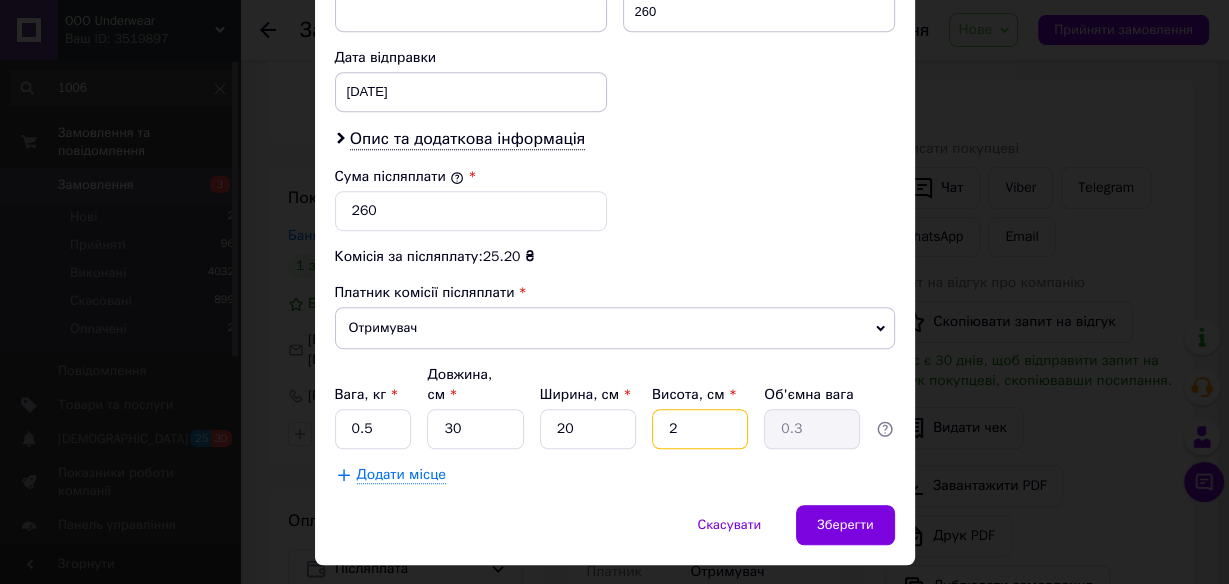 type 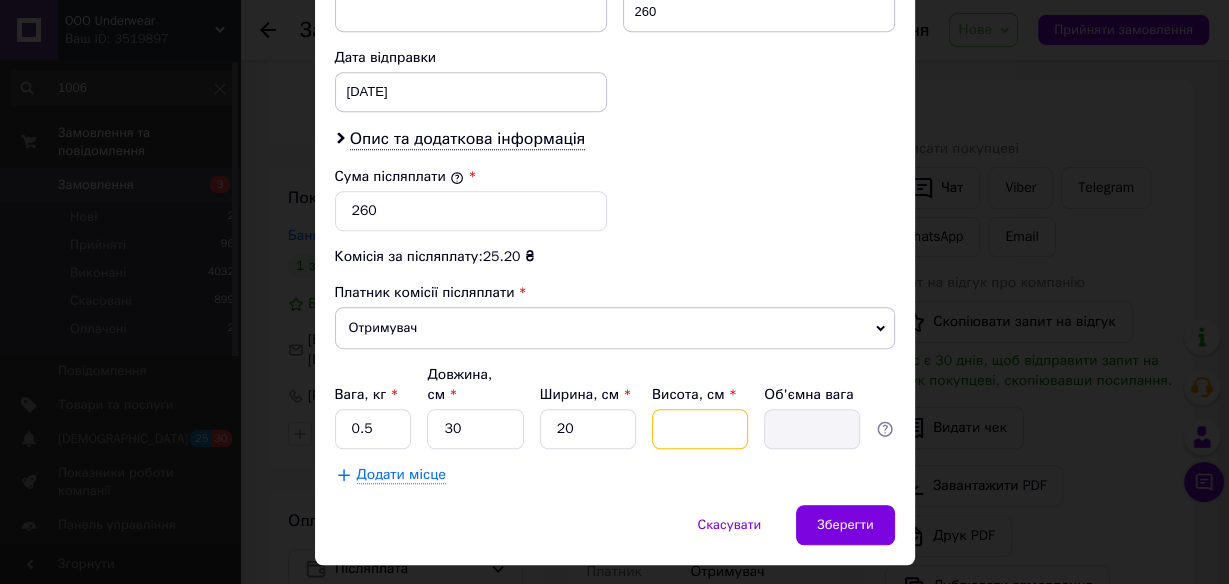 type on "3" 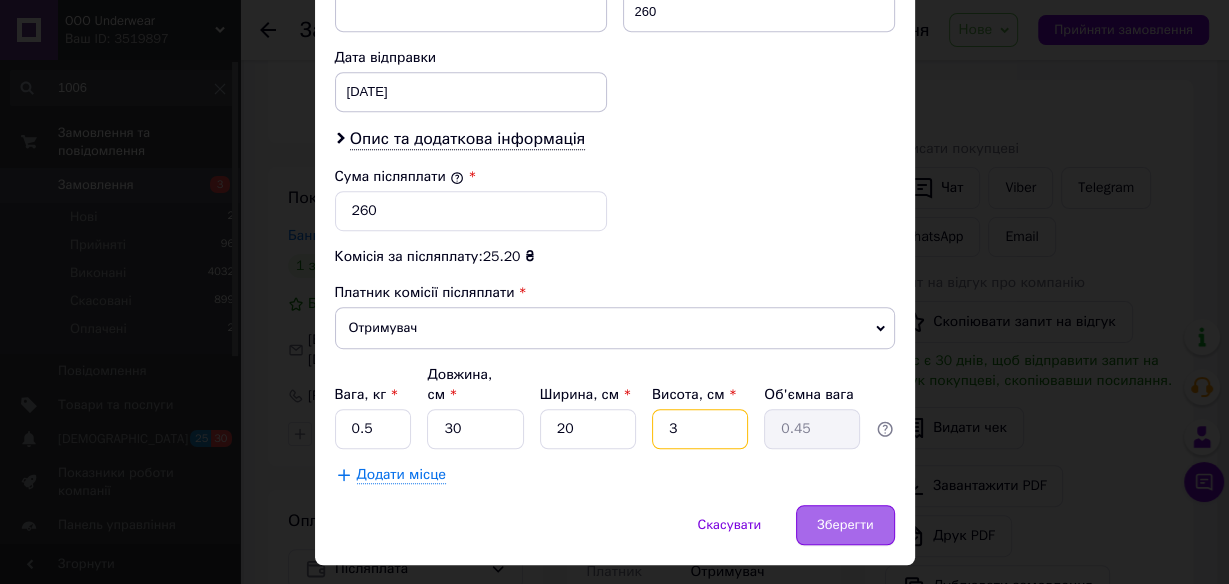 type on "3" 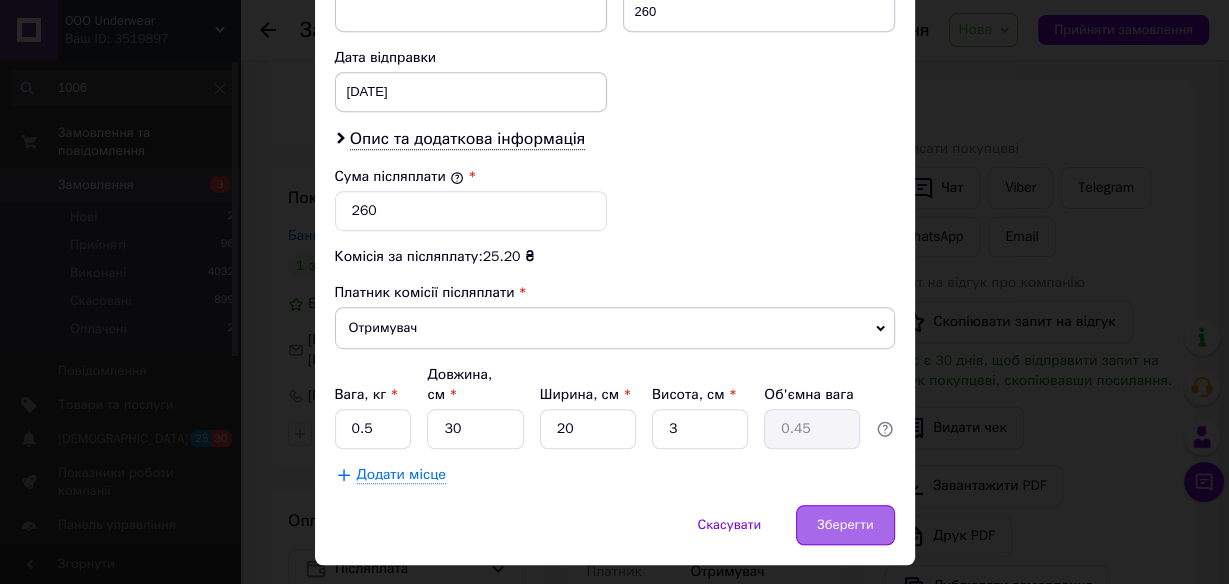 click on "Зберегти" at bounding box center (845, 525) 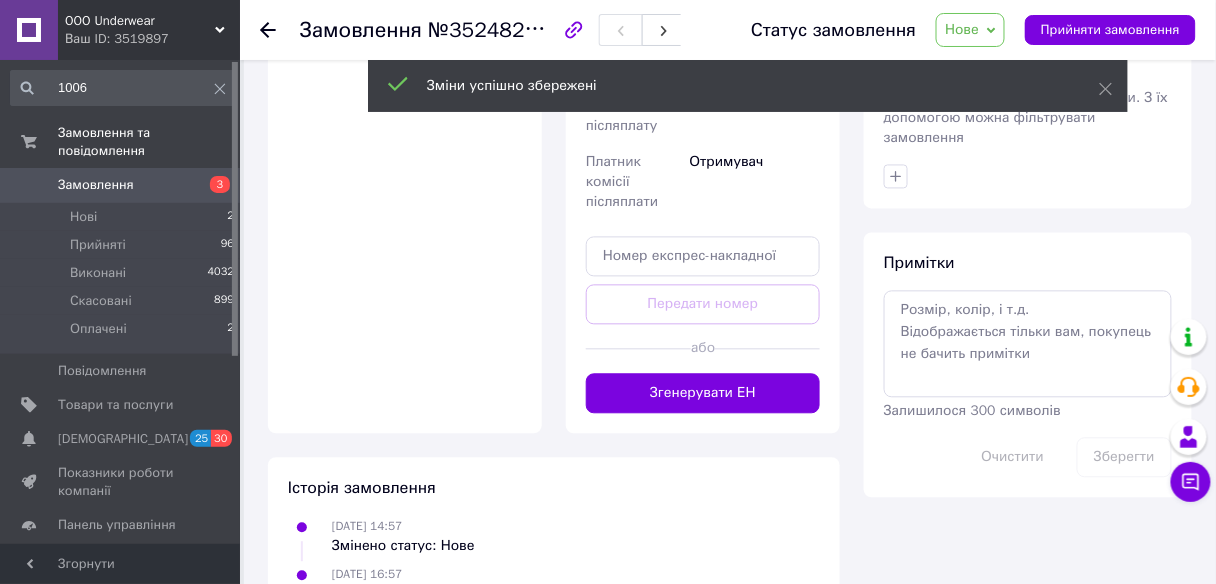scroll, scrollTop: 960, scrollLeft: 0, axis: vertical 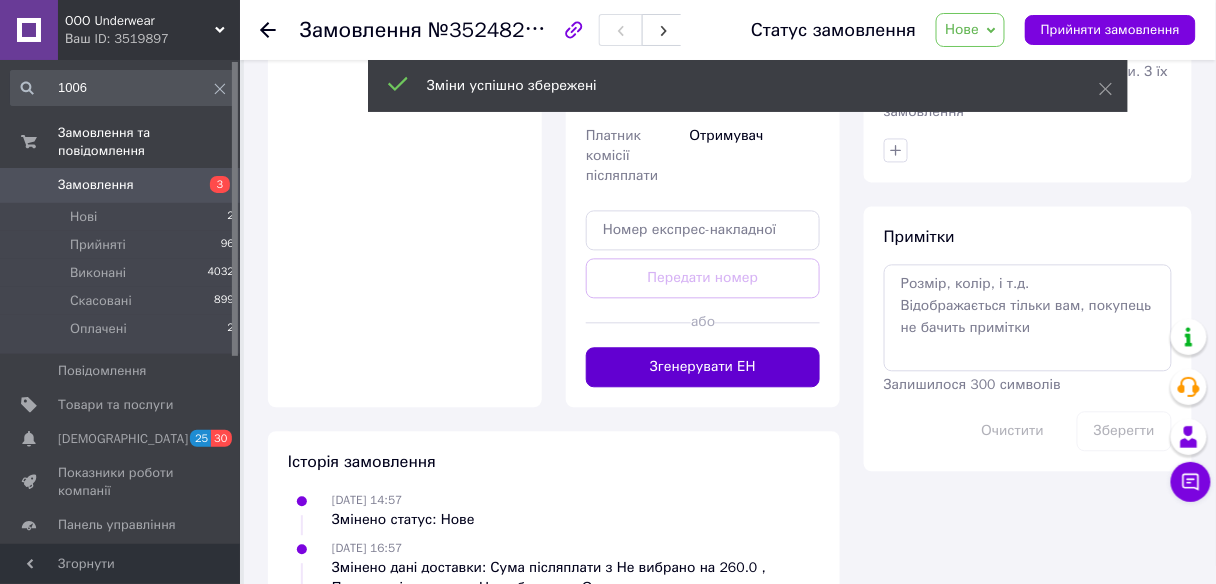 click on "Згенерувати ЕН" at bounding box center [703, 367] 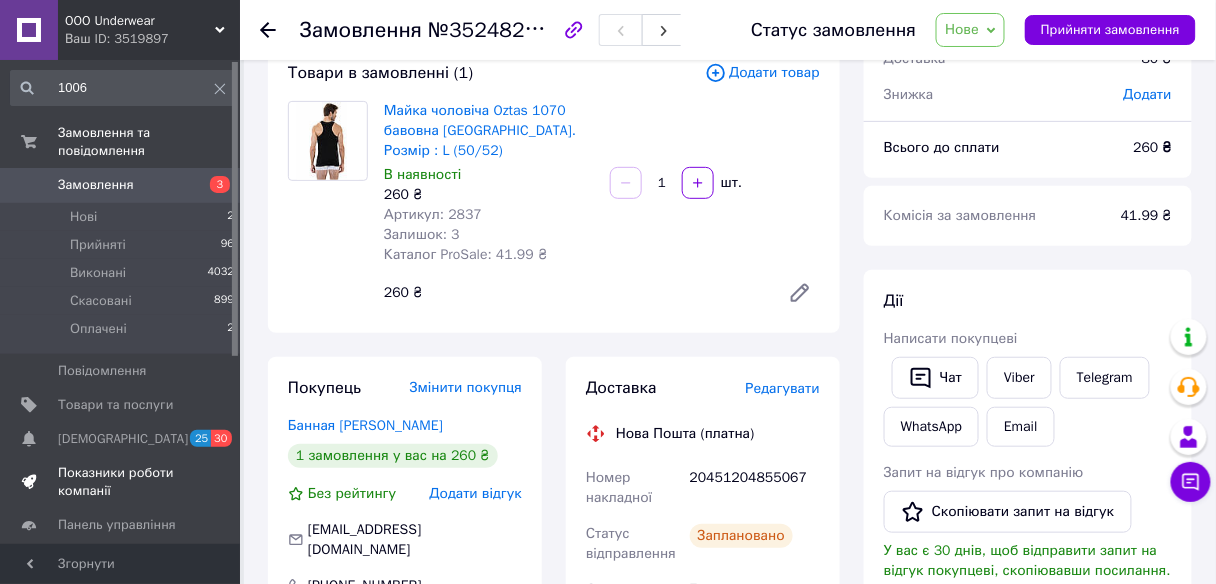 scroll, scrollTop: 0, scrollLeft: 0, axis: both 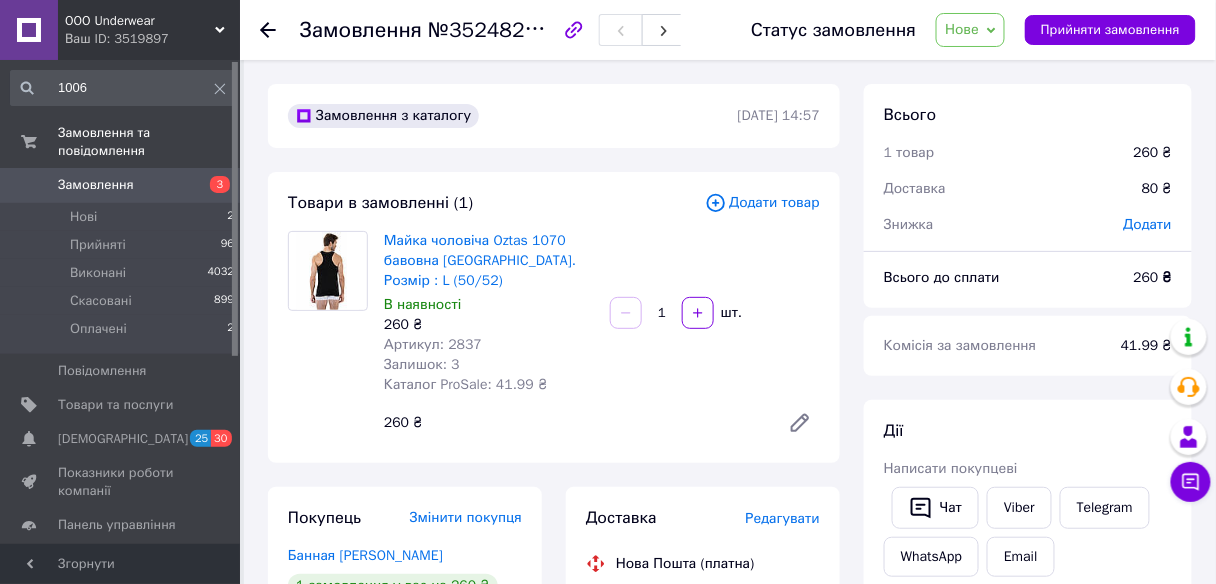 click on "Замовлення" at bounding box center [121, 185] 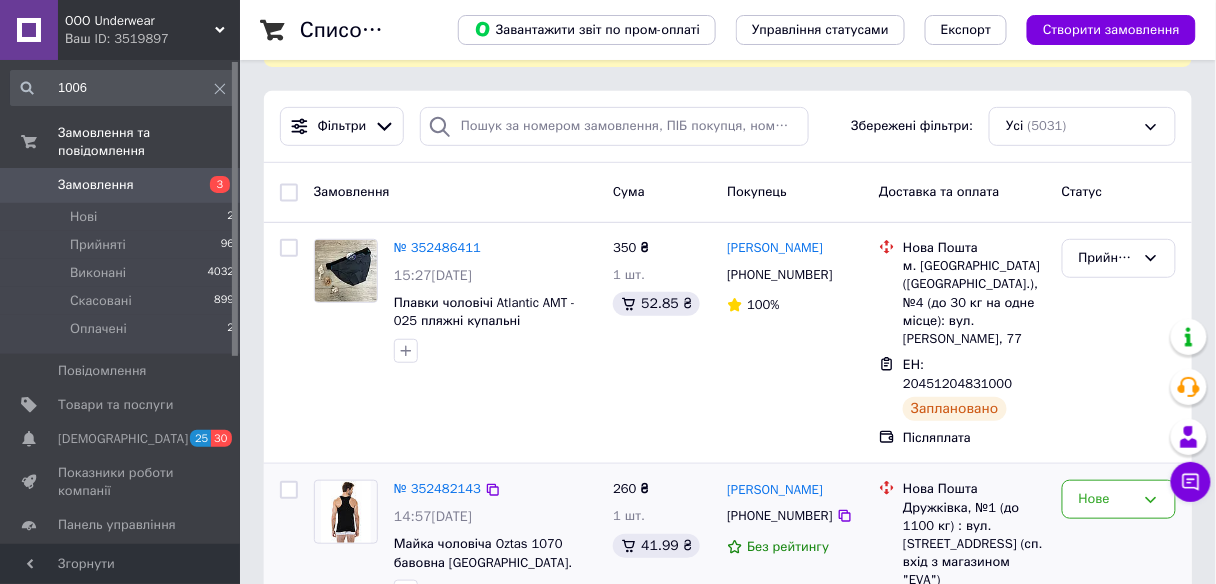 scroll, scrollTop: 400, scrollLeft: 0, axis: vertical 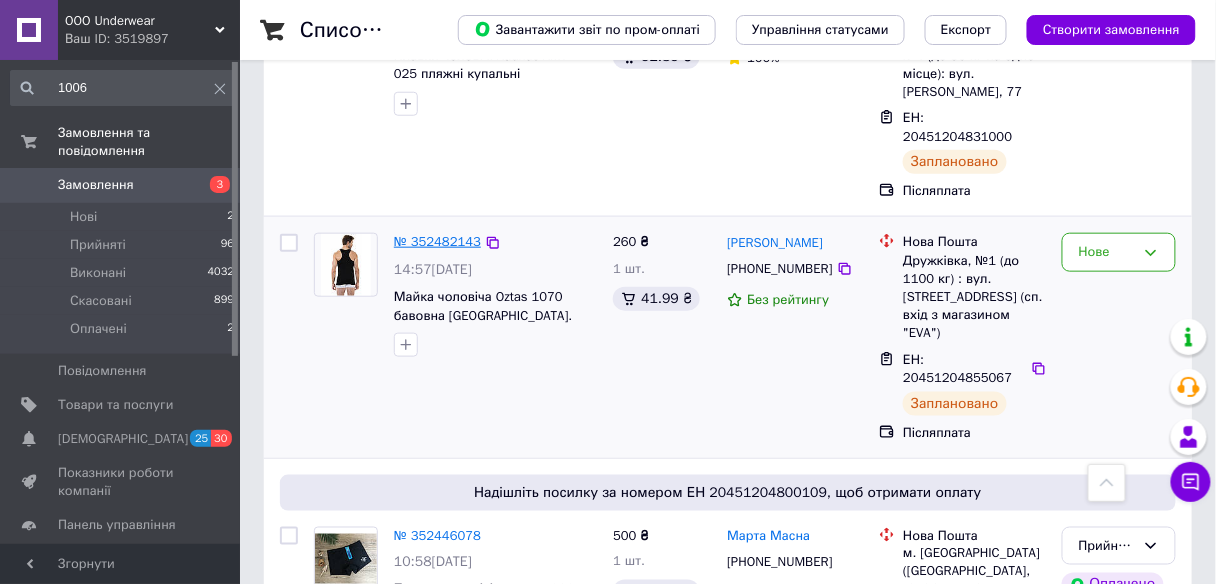 click on "№ 352482143" at bounding box center [437, 241] 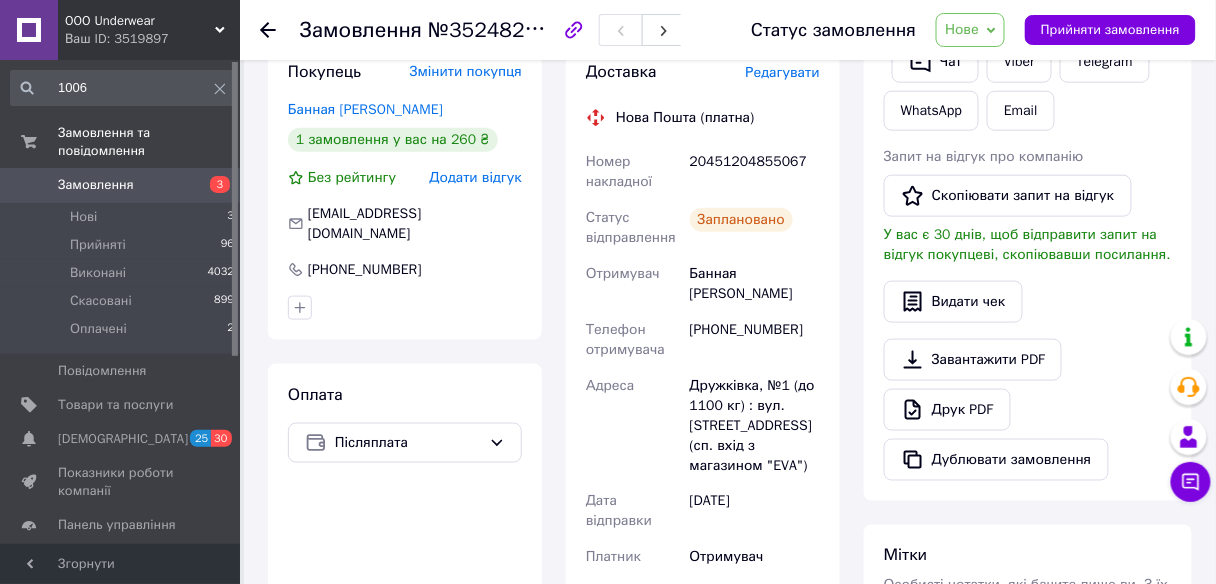 scroll, scrollTop: 400, scrollLeft: 0, axis: vertical 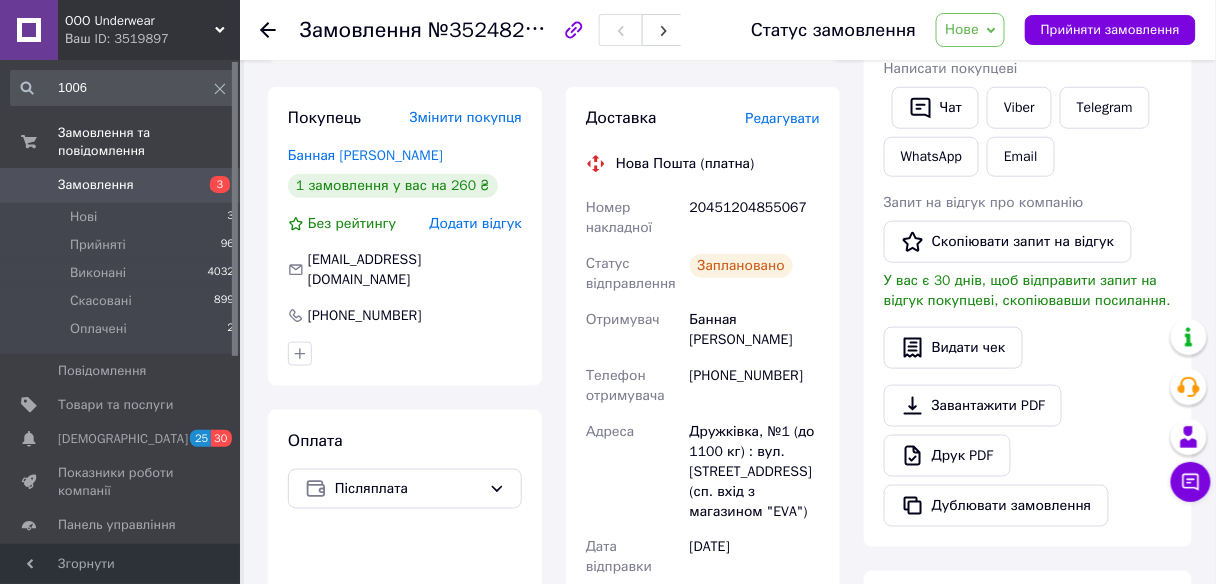 click on "Замовлення" at bounding box center (121, 185) 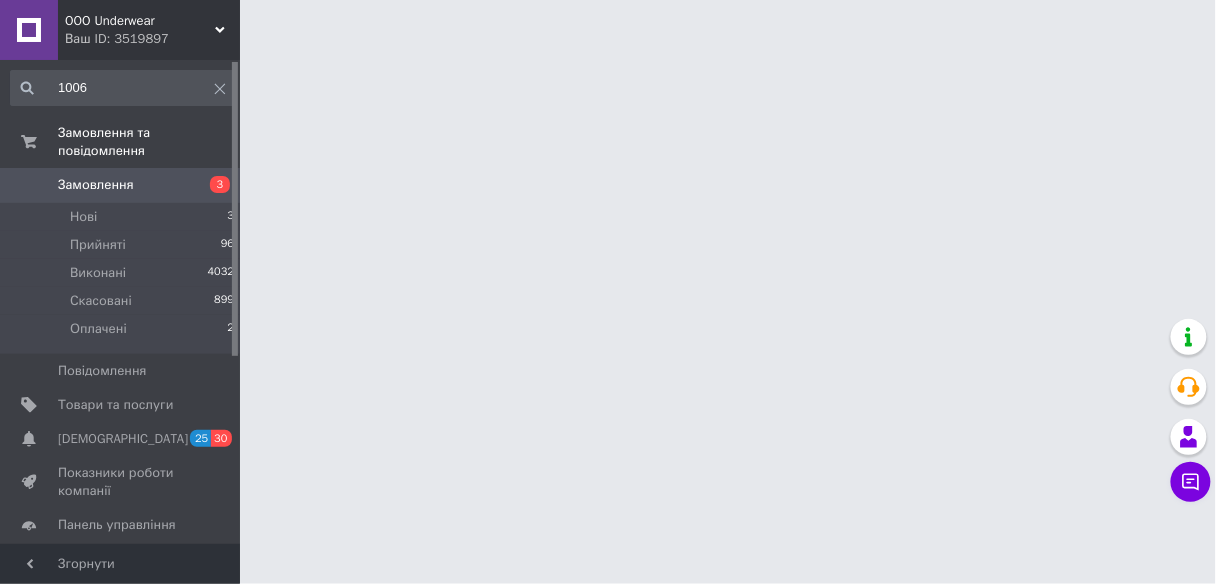 scroll, scrollTop: 0, scrollLeft: 0, axis: both 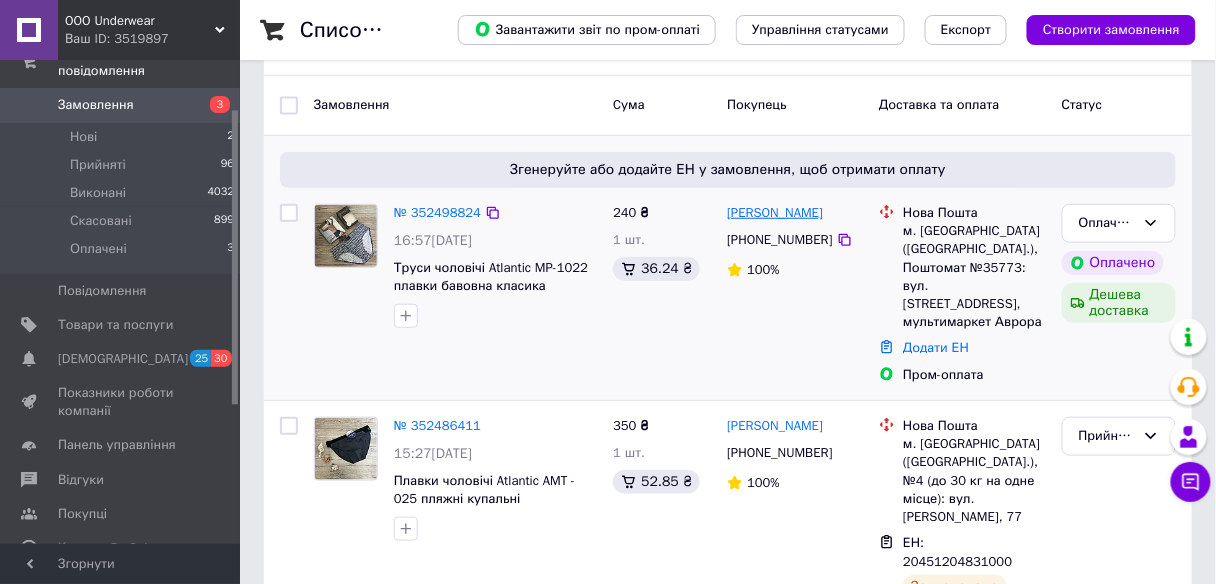 click on "[PERSON_NAME]" at bounding box center [775, 213] 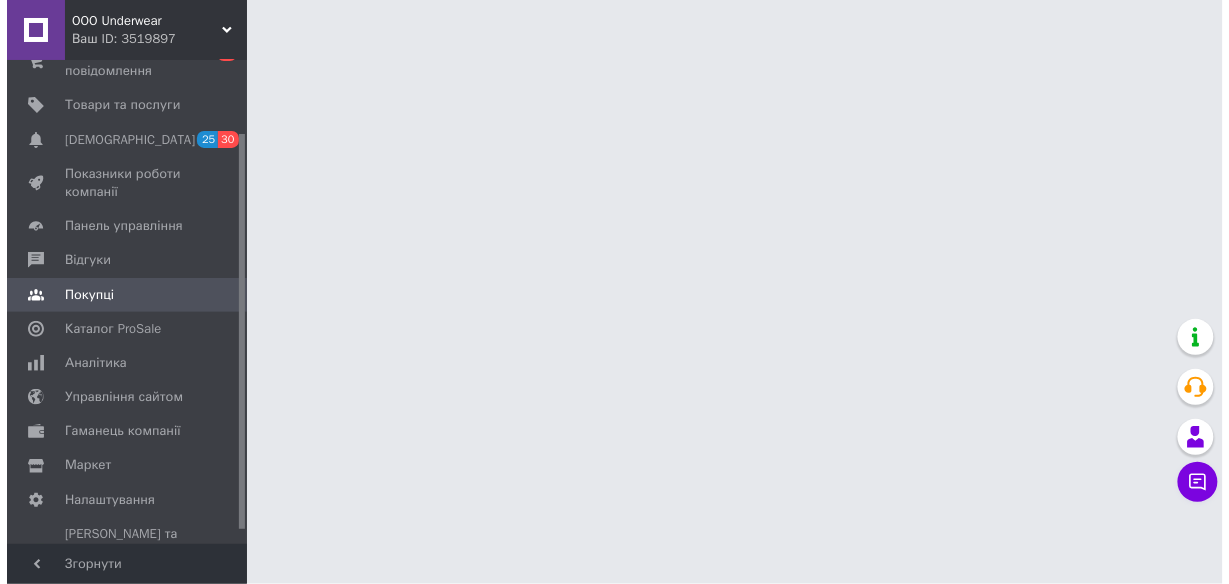 scroll, scrollTop: 0, scrollLeft: 0, axis: both 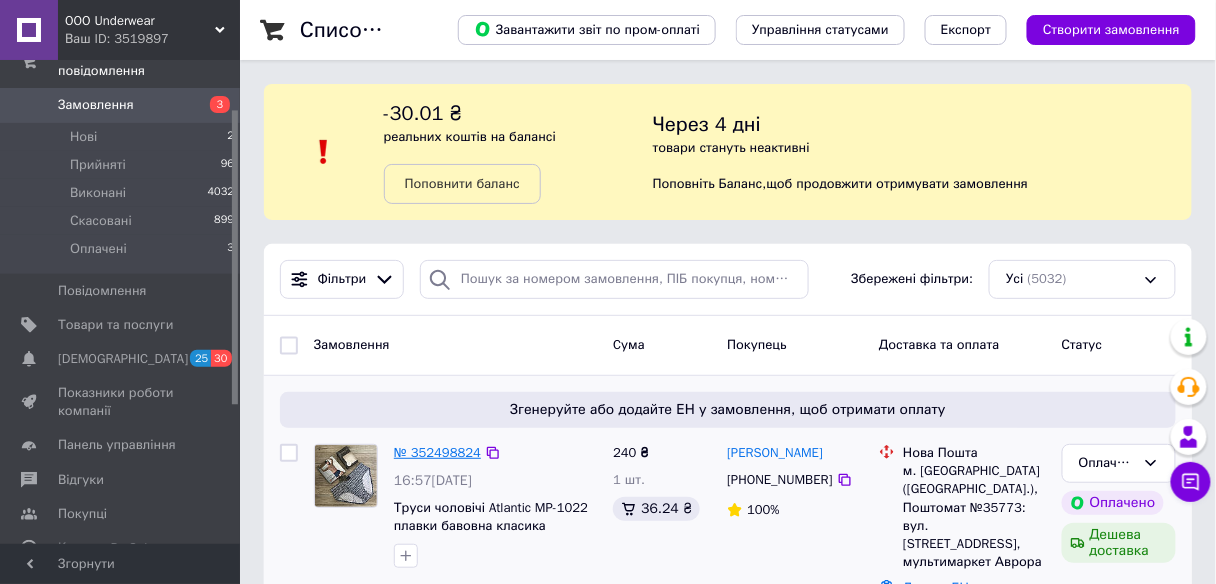 click on "№ 352498824" at bounding box center (437, 452) 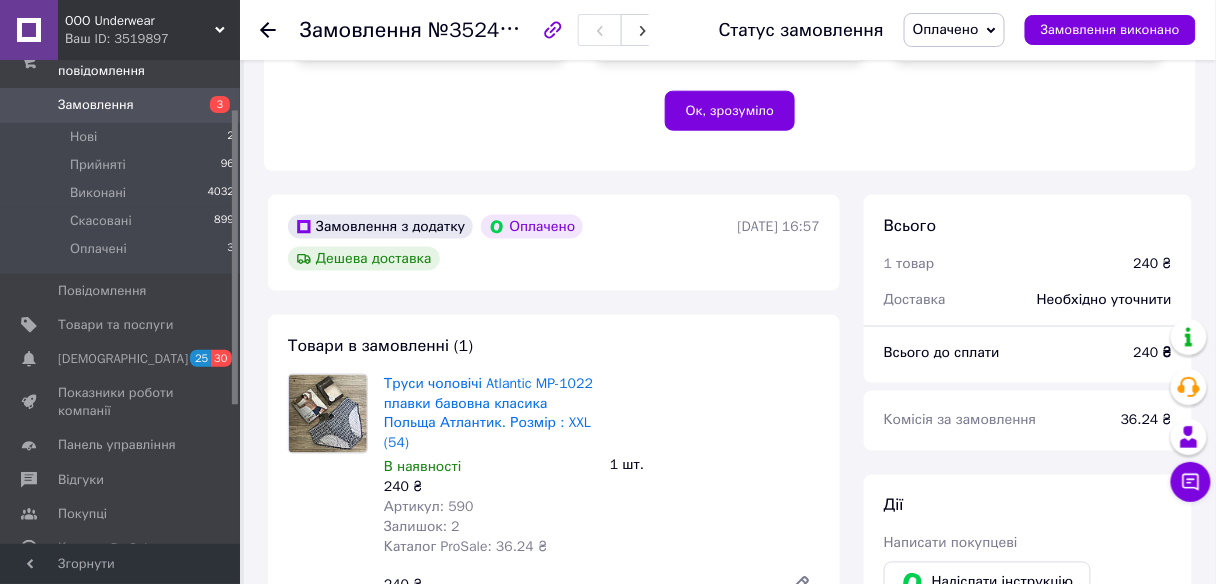 scroll, scrollTop: 560, scrollLeft: 0, axis: vertical 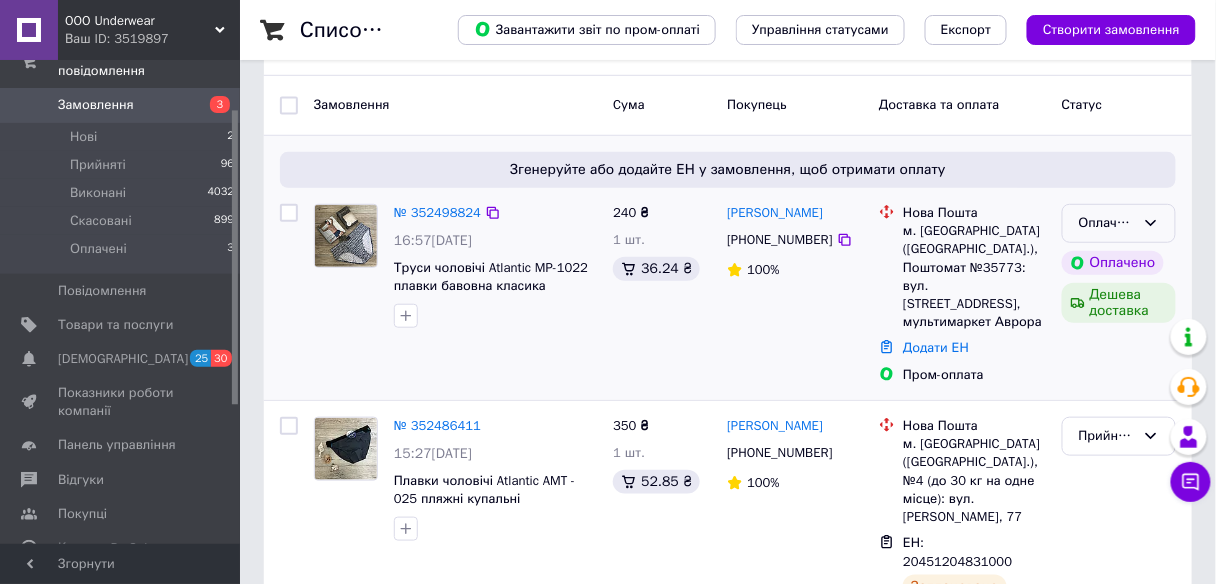 click on "Оплачено" at bounding box center (1107, 223) 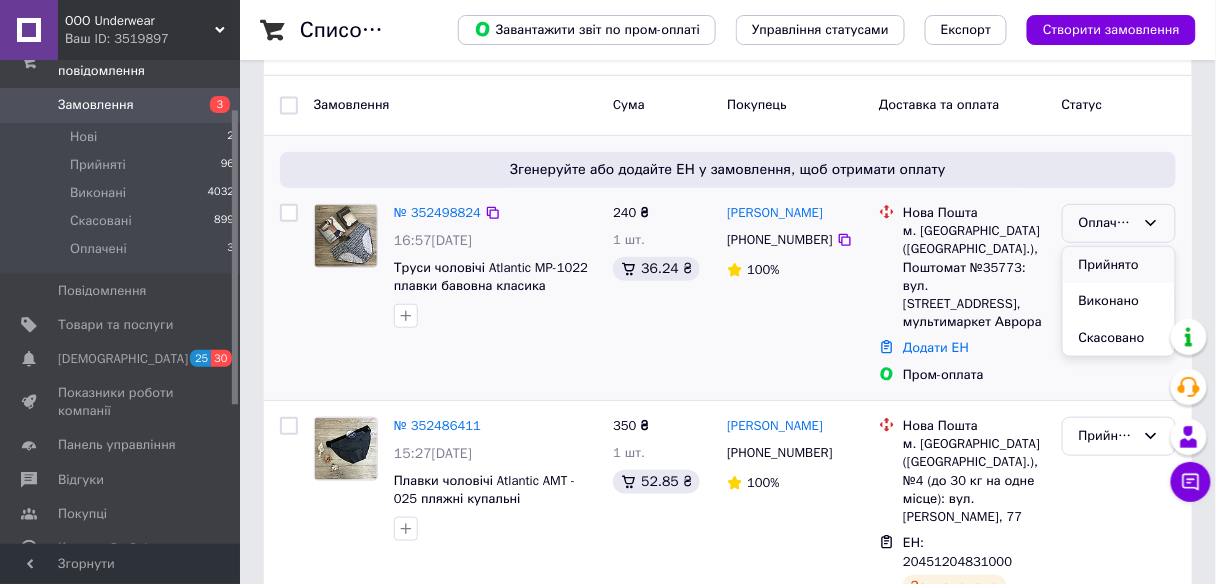 click on "Прийнято" at bounding box center [1119, 265] 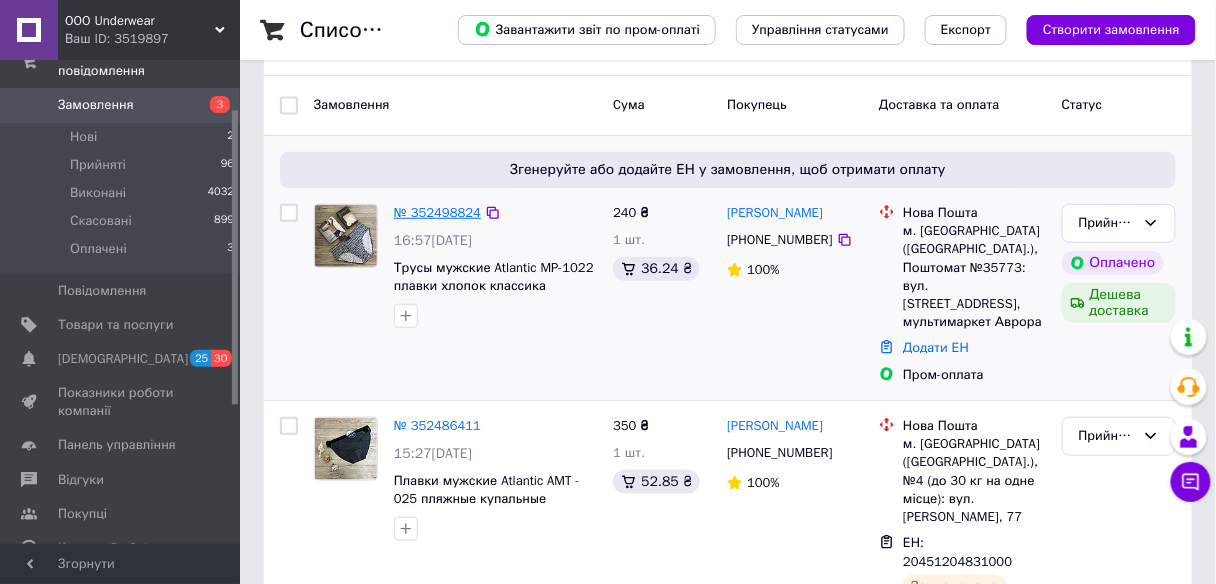 click on "№ 352498824" at bounding box center (437, 212) 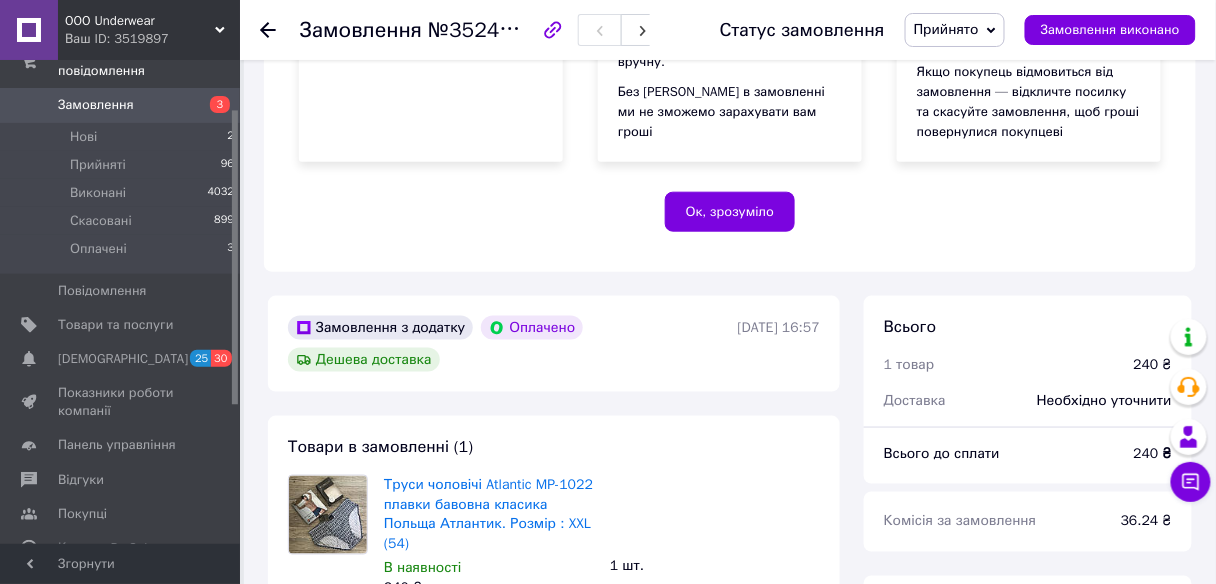 scroll, scrollTop: 320, scrollLeft: 0, axis: vertical 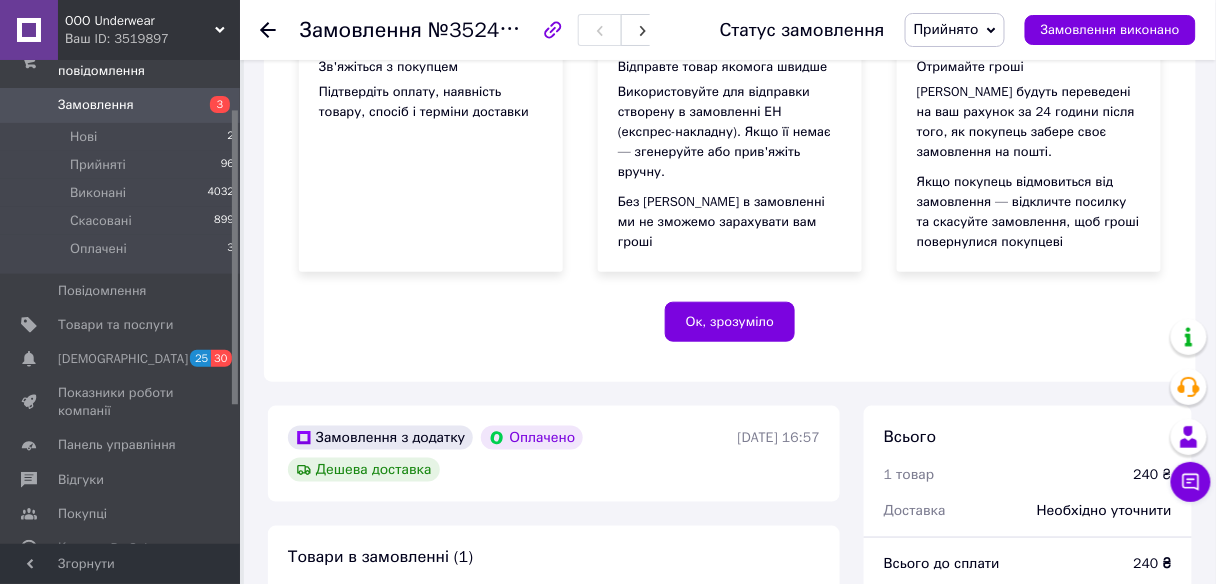 click on "Замовлення" at bounding box center [121, 105] 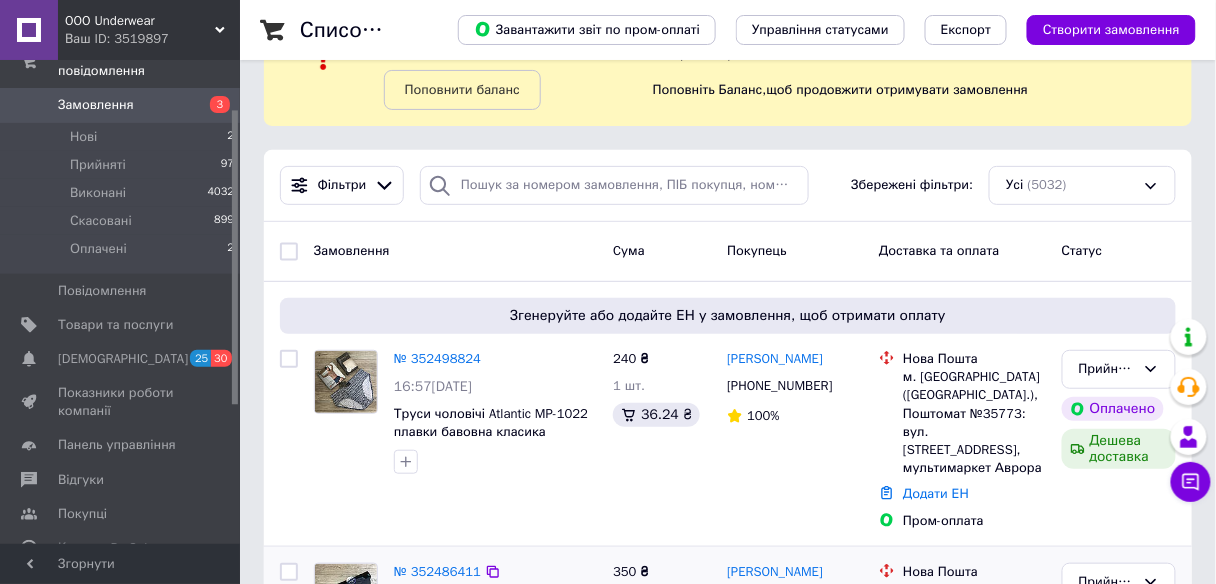 scroll, scrollTop: 240, scrollLeft: 0, axis: vertical 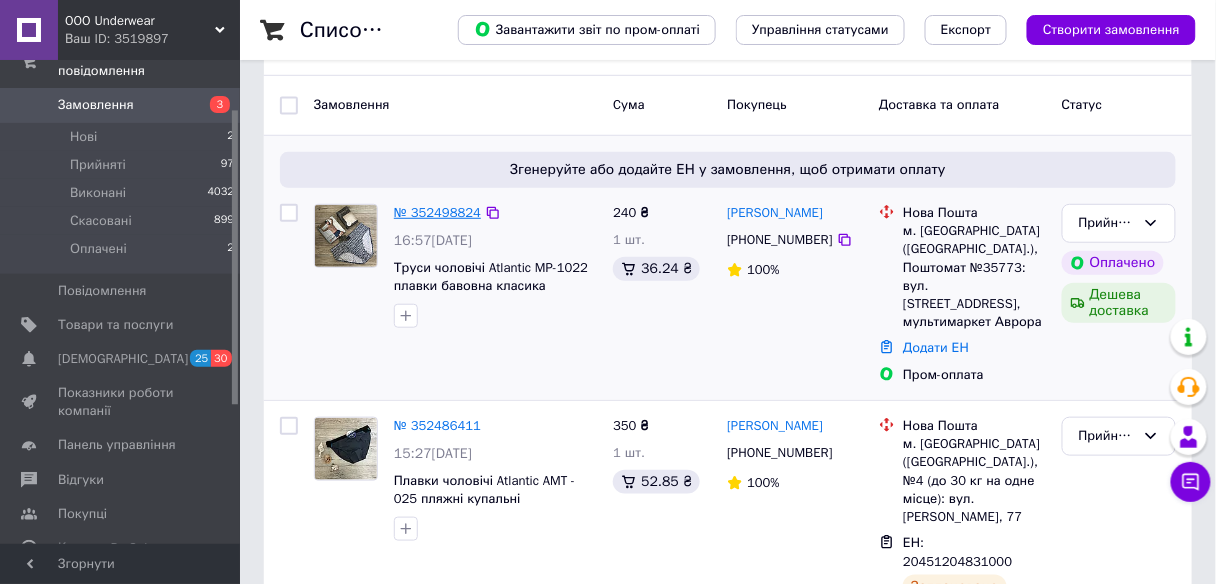 click on "№ 352498824" at bounding box center [437, 212] 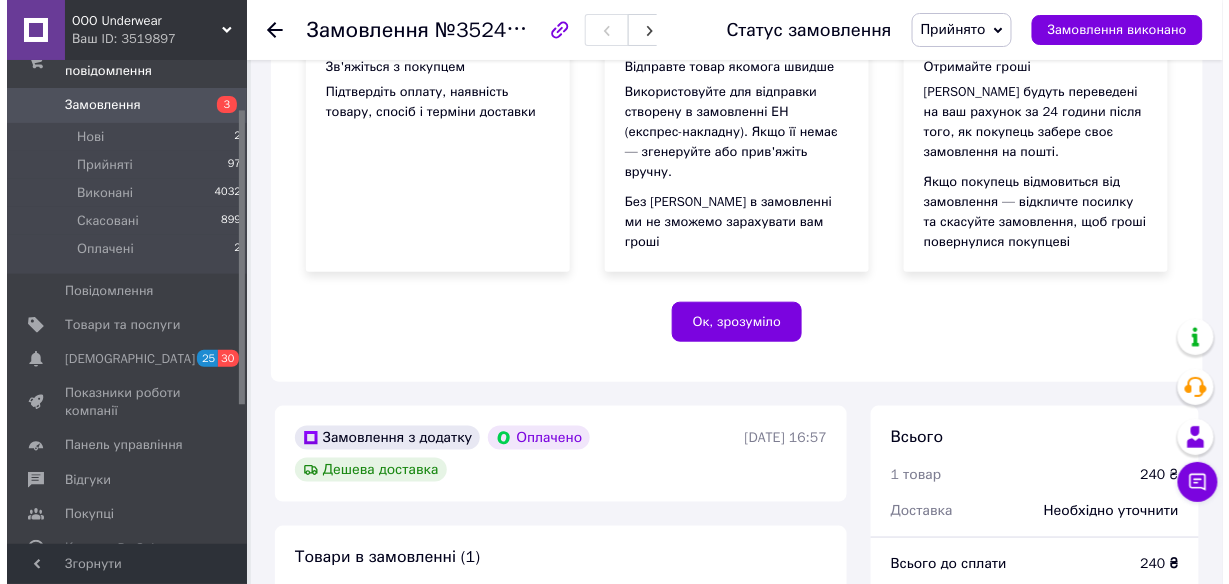 scroll, scrollTop: 720, scrollLeft: 0, axis: vertical 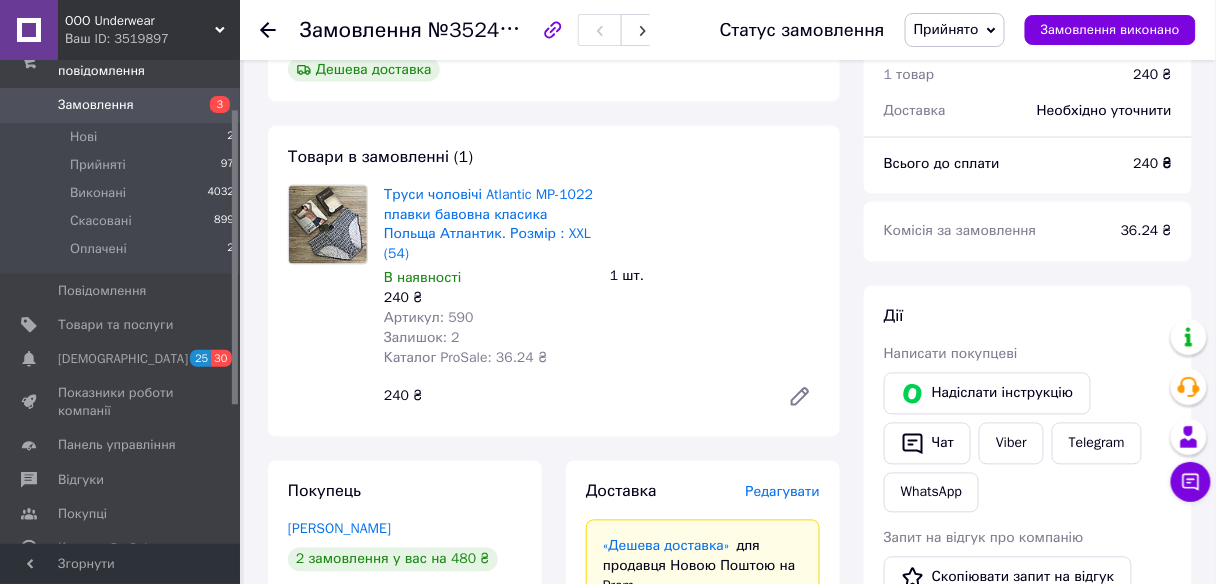 click on "Редагувати" at bounding box center (783, 492) 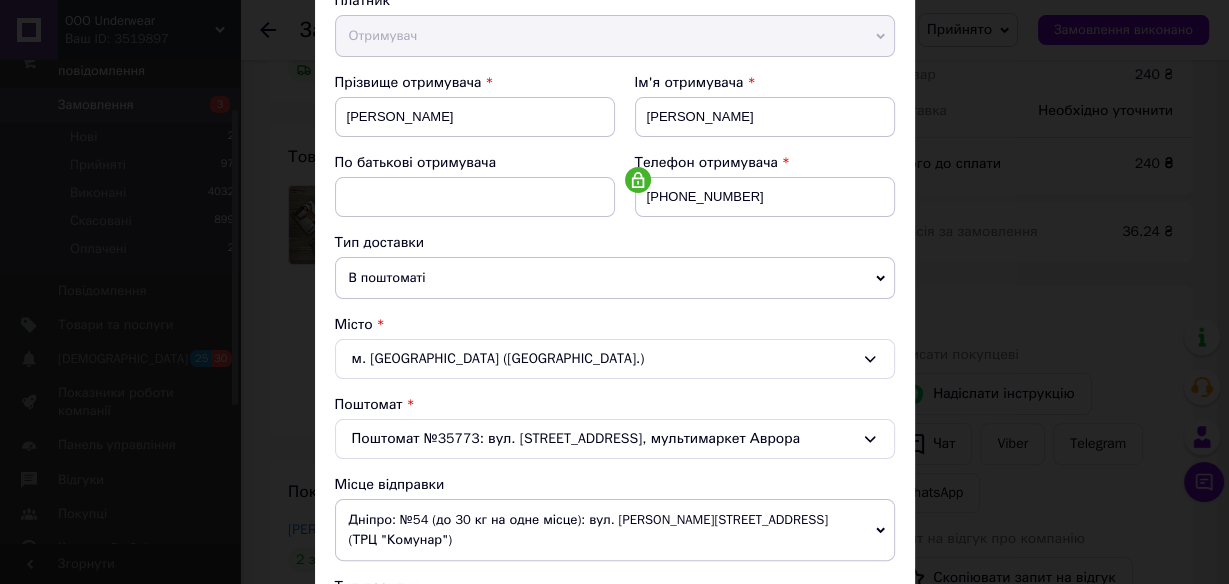 scroll, scrollTop: 640, scrollLeft: 0, axis: vertical 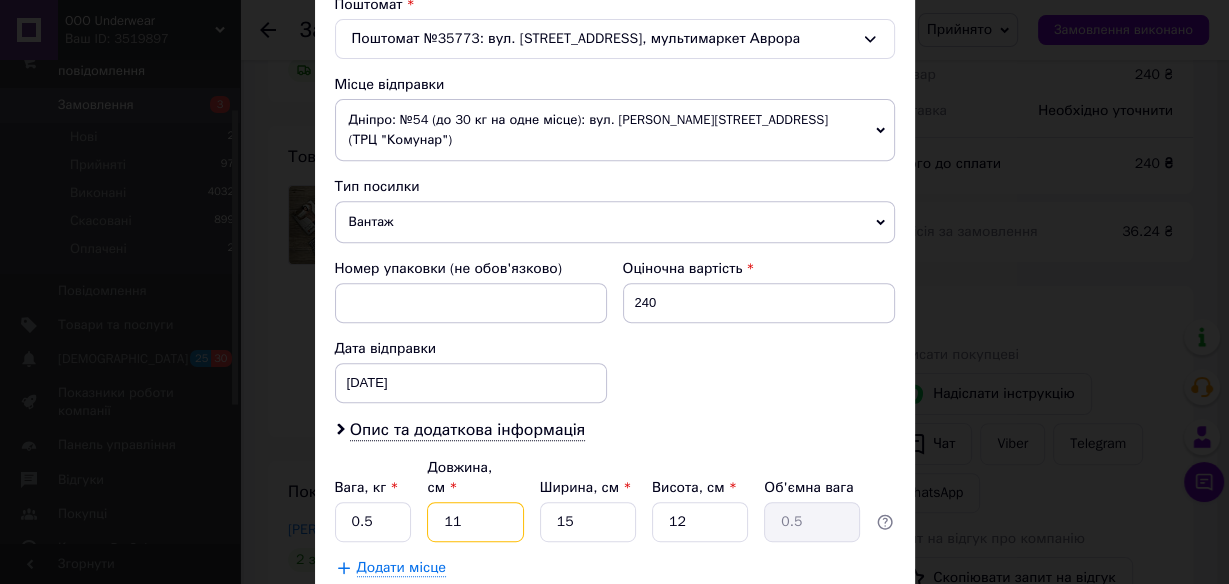 click on "11" at bounding box center [475, 522] 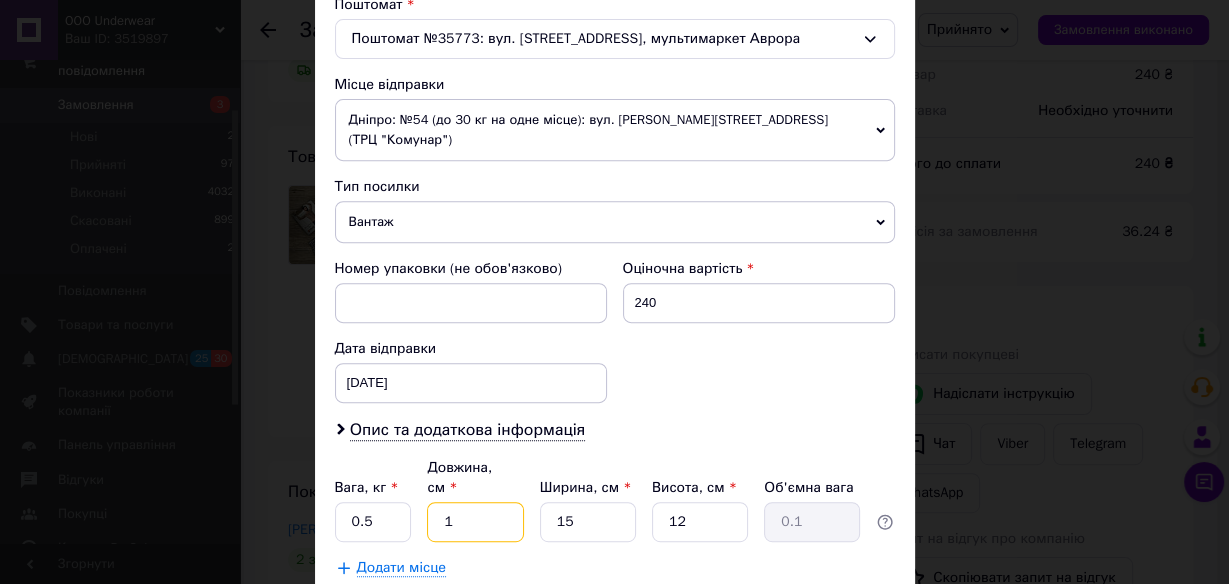 type 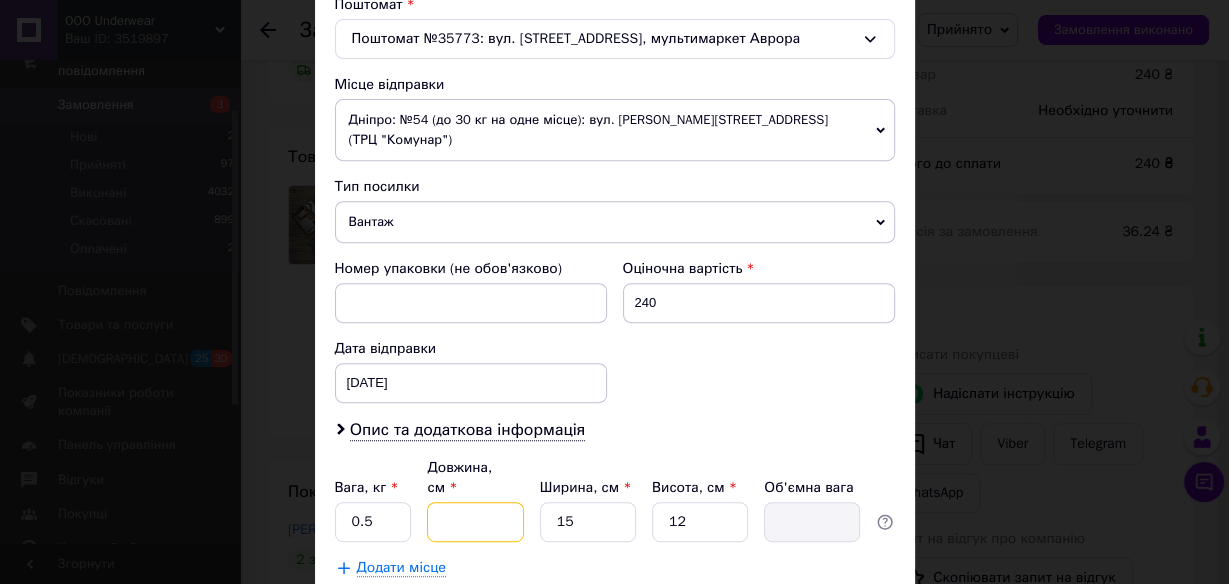 type on "2" 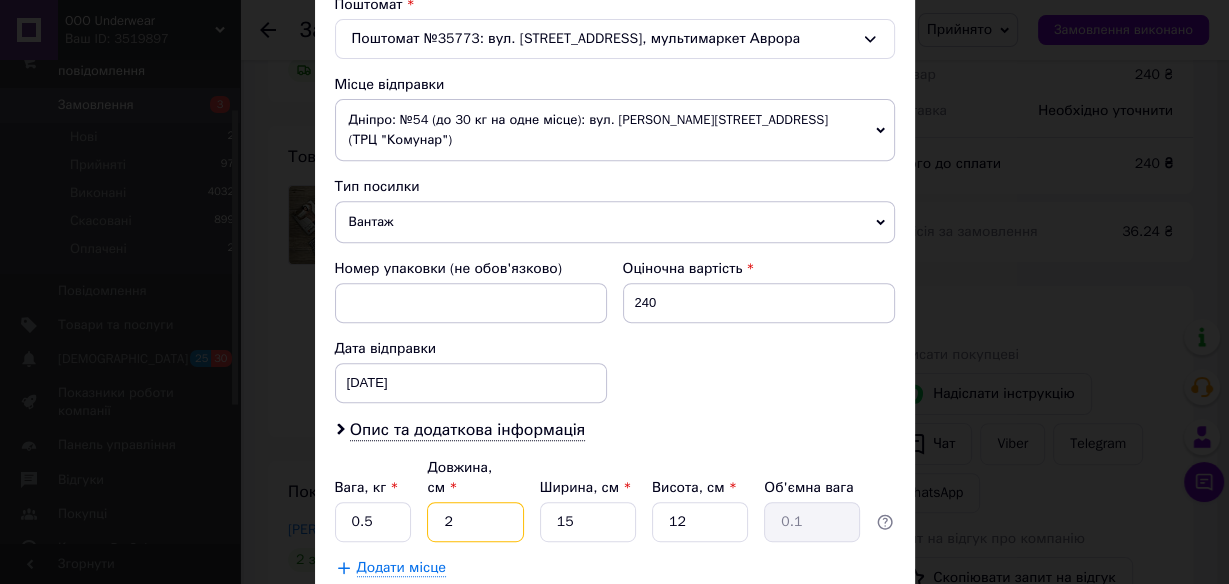 type on "22" 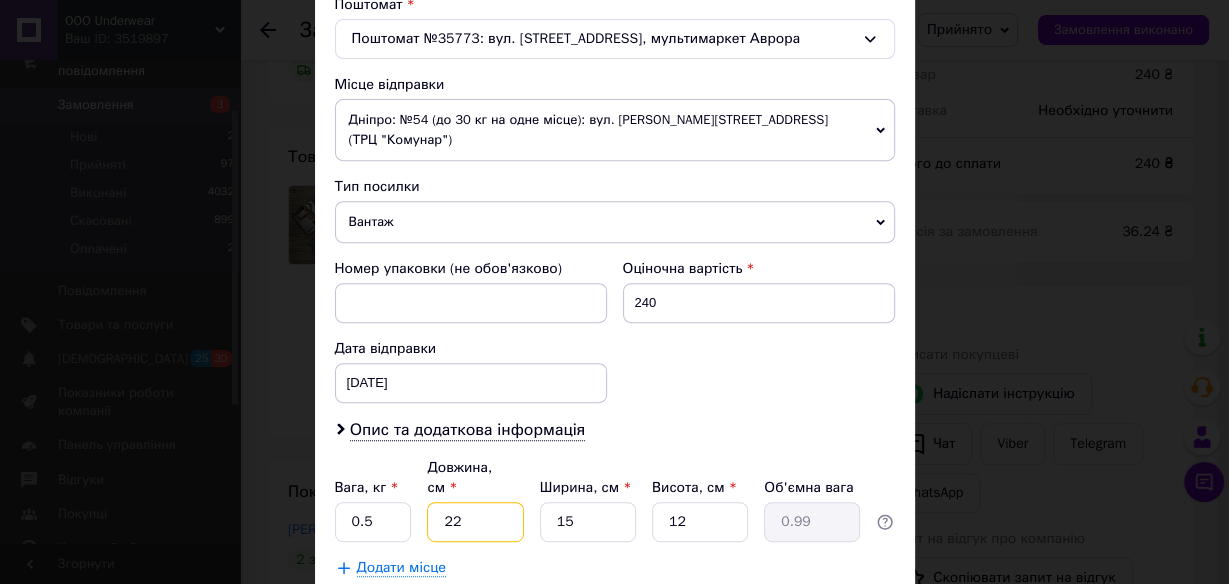type on "22" 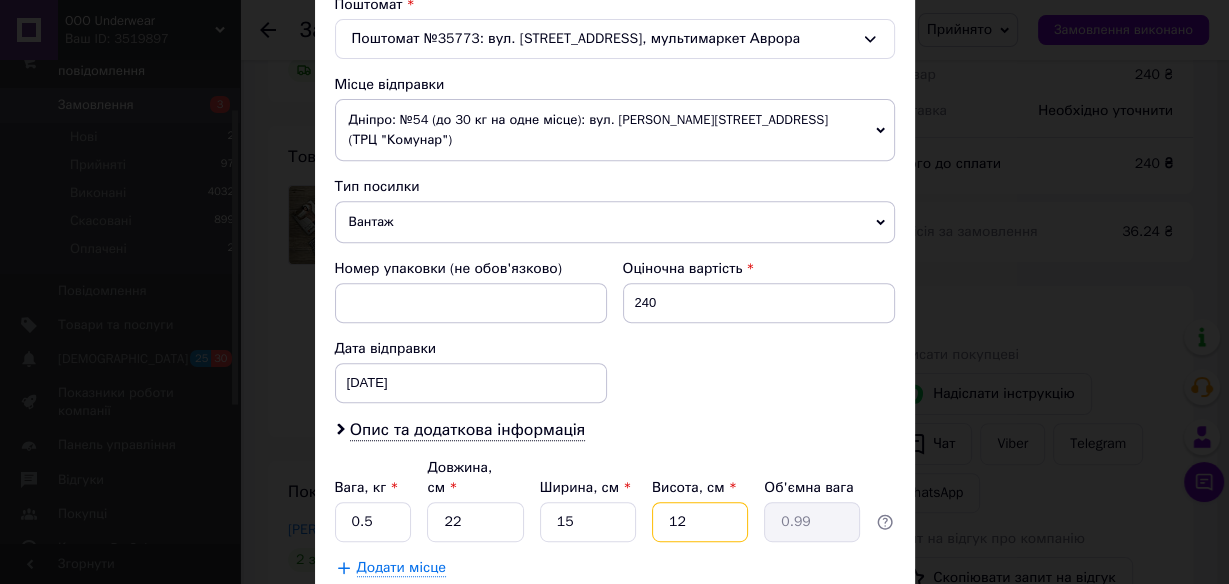 click on "12" at bounding box center [700, 522] 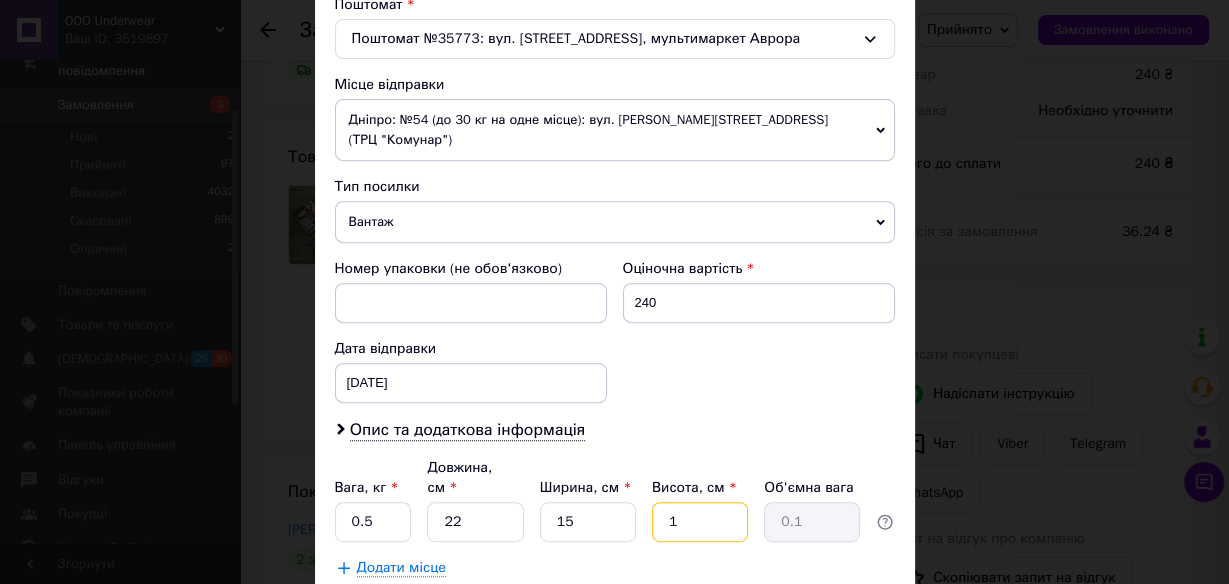 type 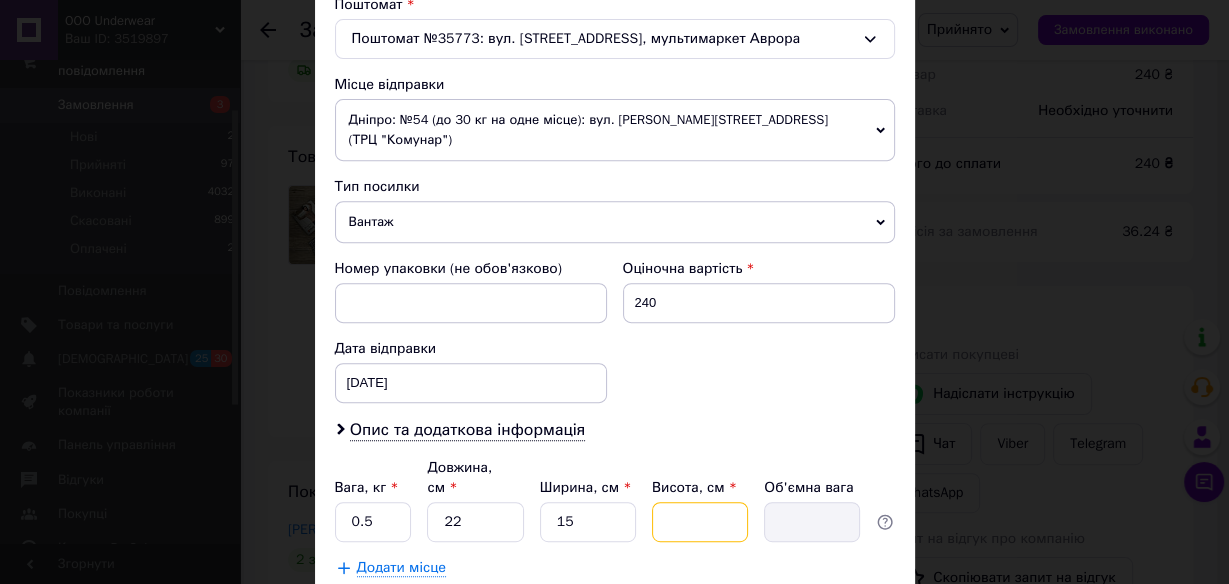 type on "3" 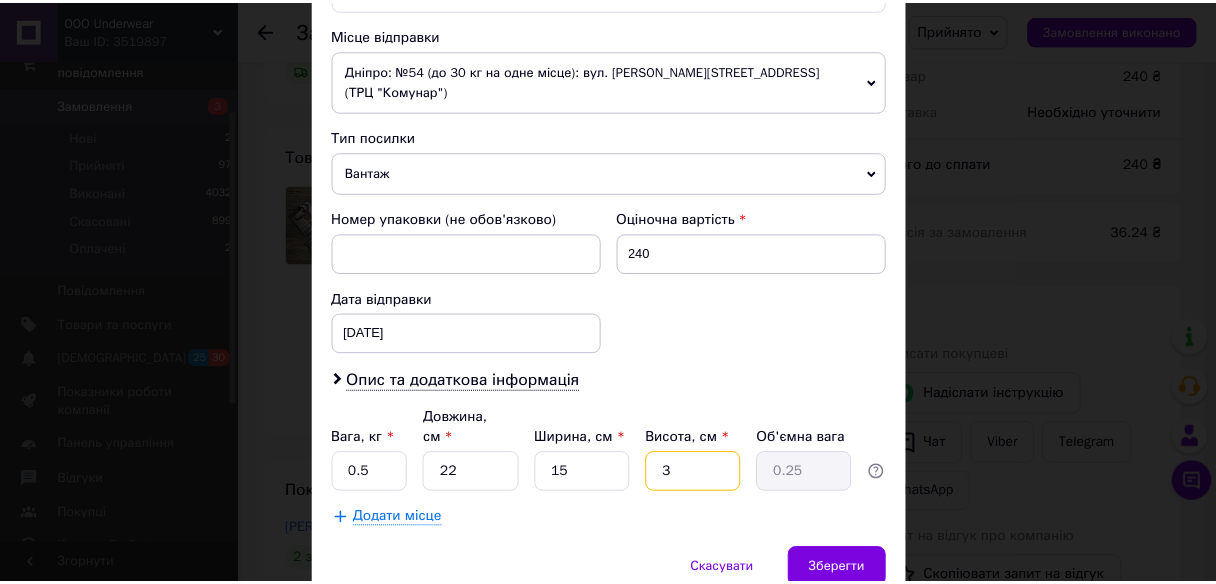 scroll, scrollTop: 734, scrollLeft: 0, axis: vertical 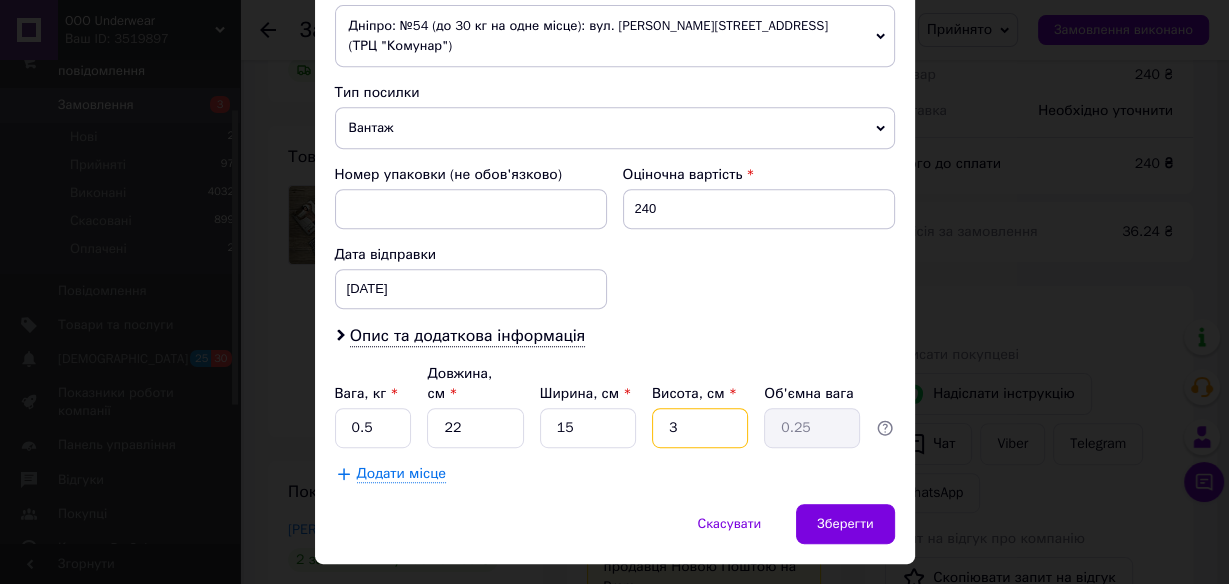 type on "3" 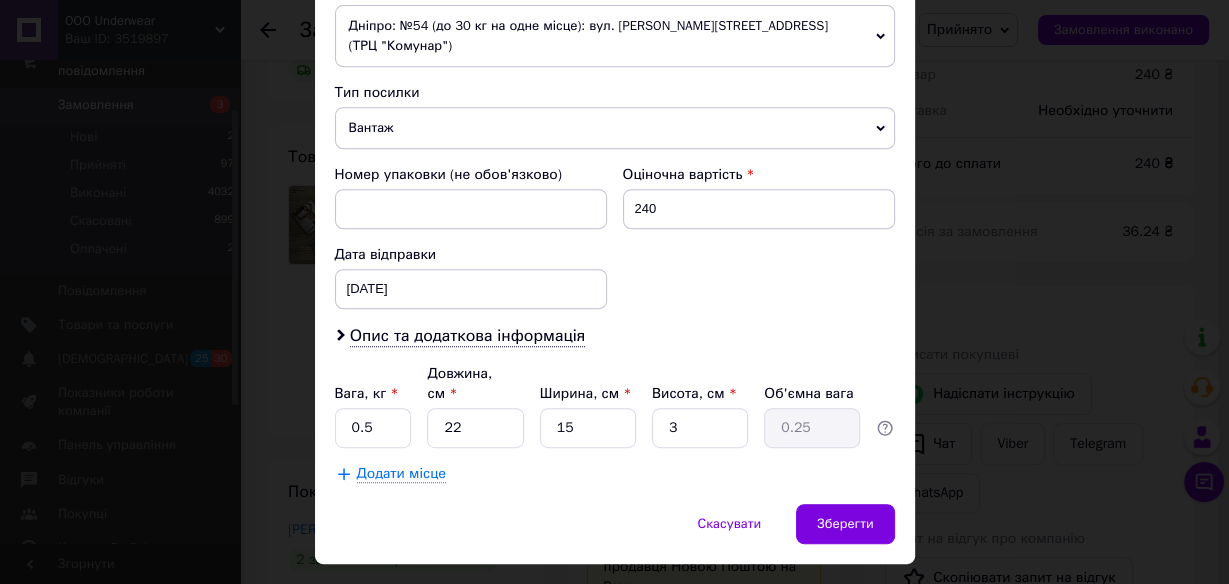 click on "Скасувати   Зберегти" at bounding box center (615, 534) 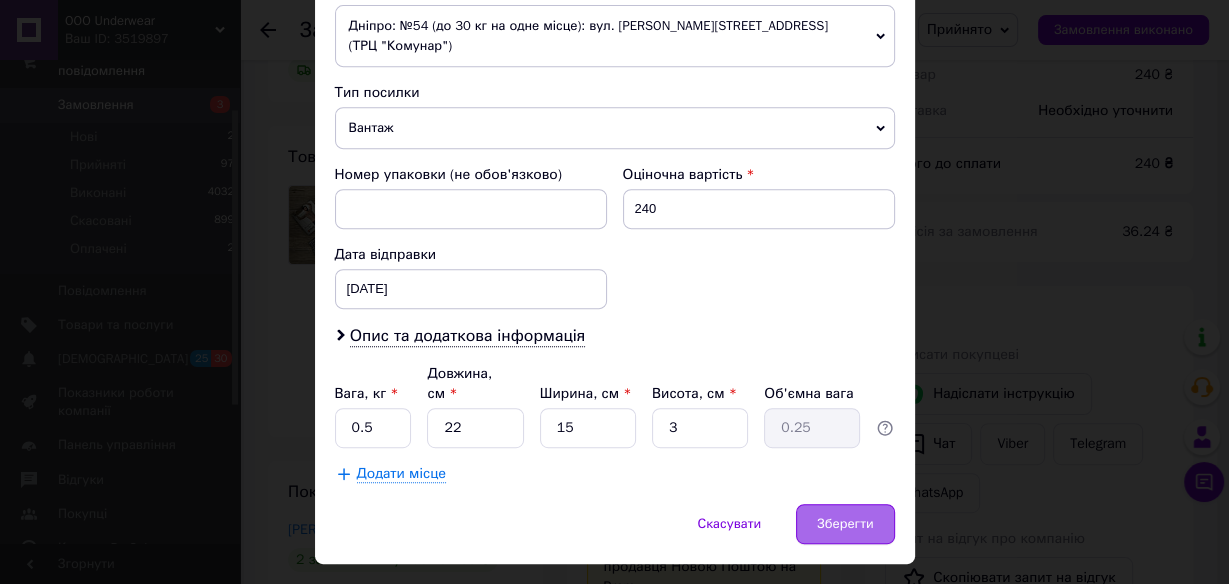 click on "Зберегти" at bounding box center [845, 524] 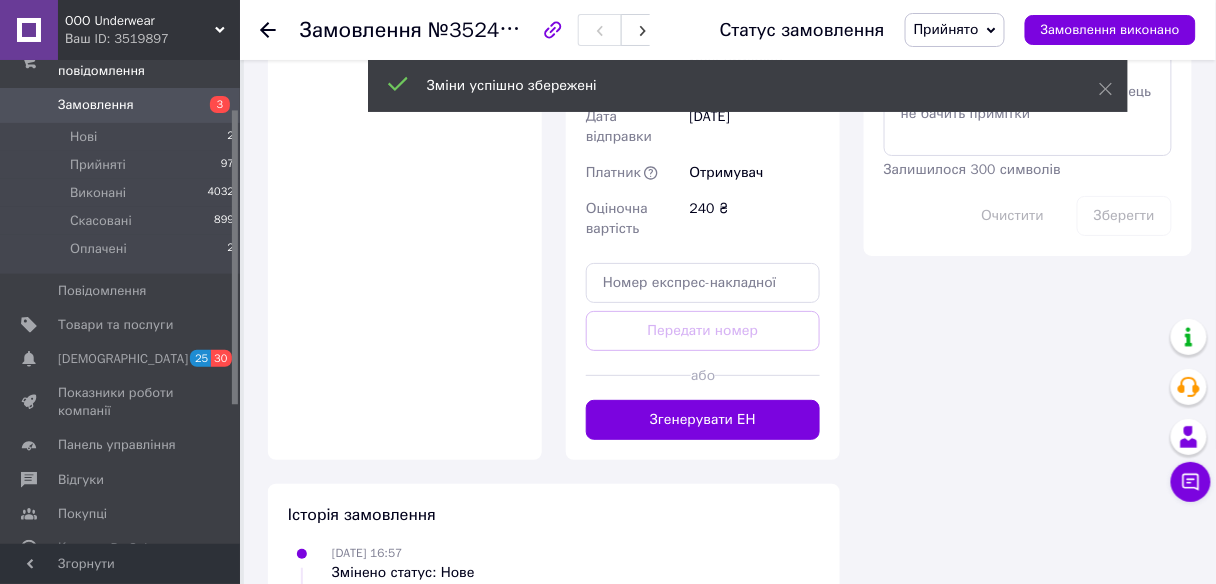 scroll, scrollTop: 1920, scrollLeft: 0, axis: vertical 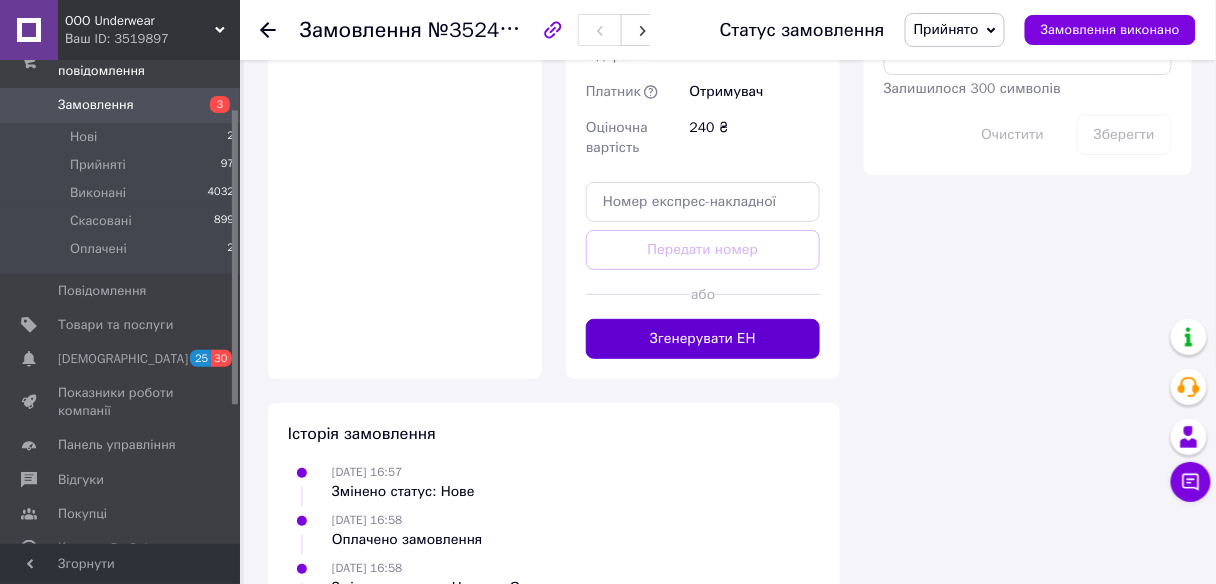 click on "Згенерувати ЕН" at bounding box center (703, 339) 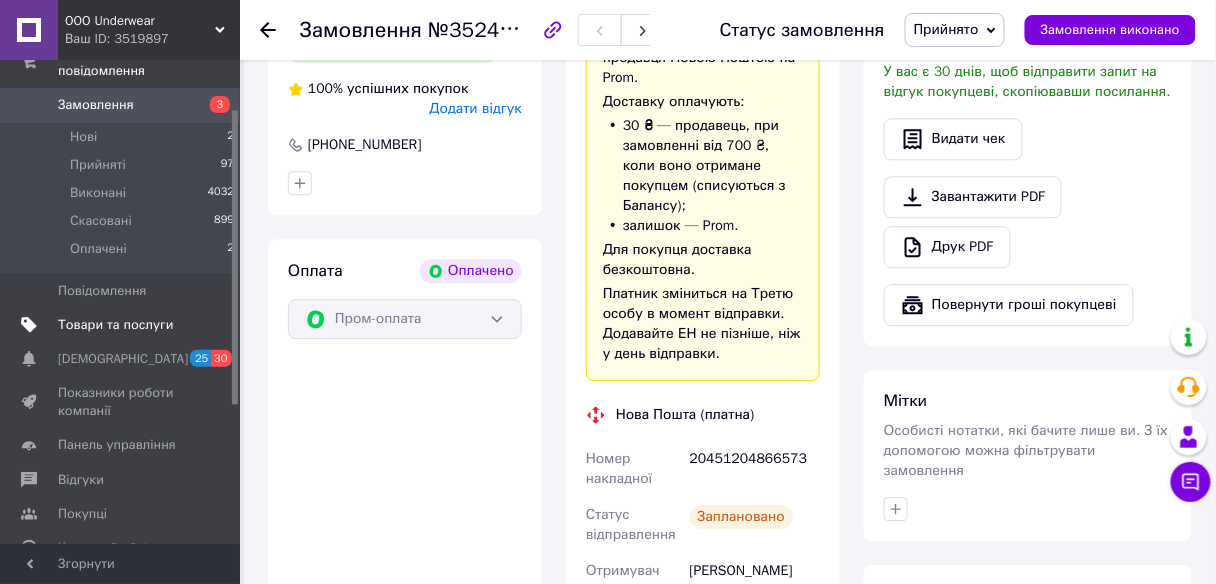 scroll, scrollTop: 1040, scrollLeft: 0, axis: vertical 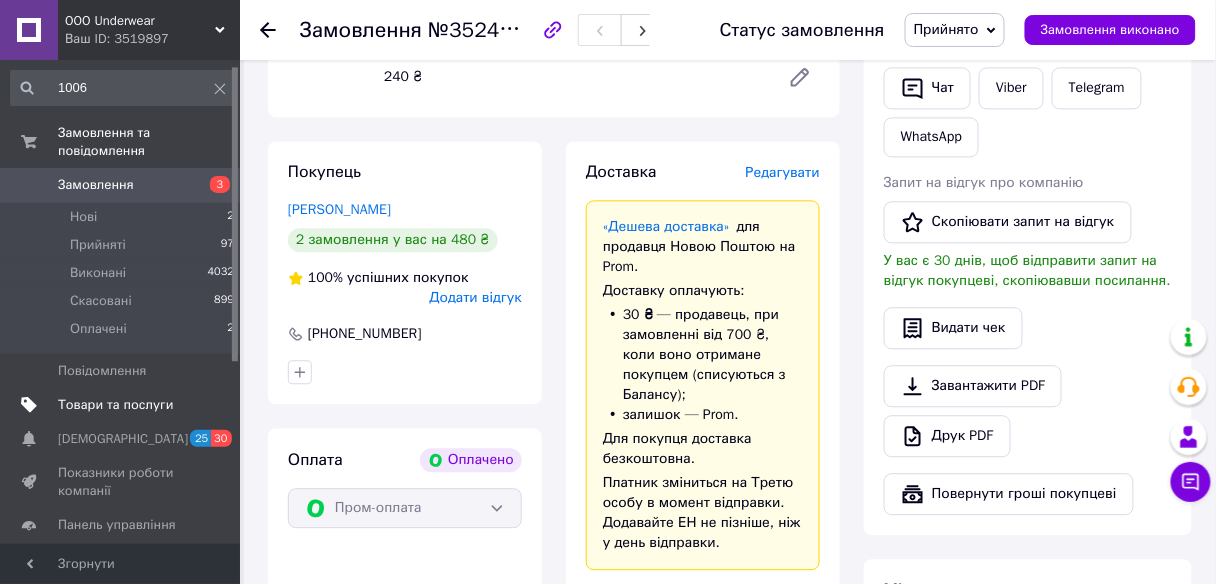 click on "Товари та послуги" at bounding box center (115, 405) 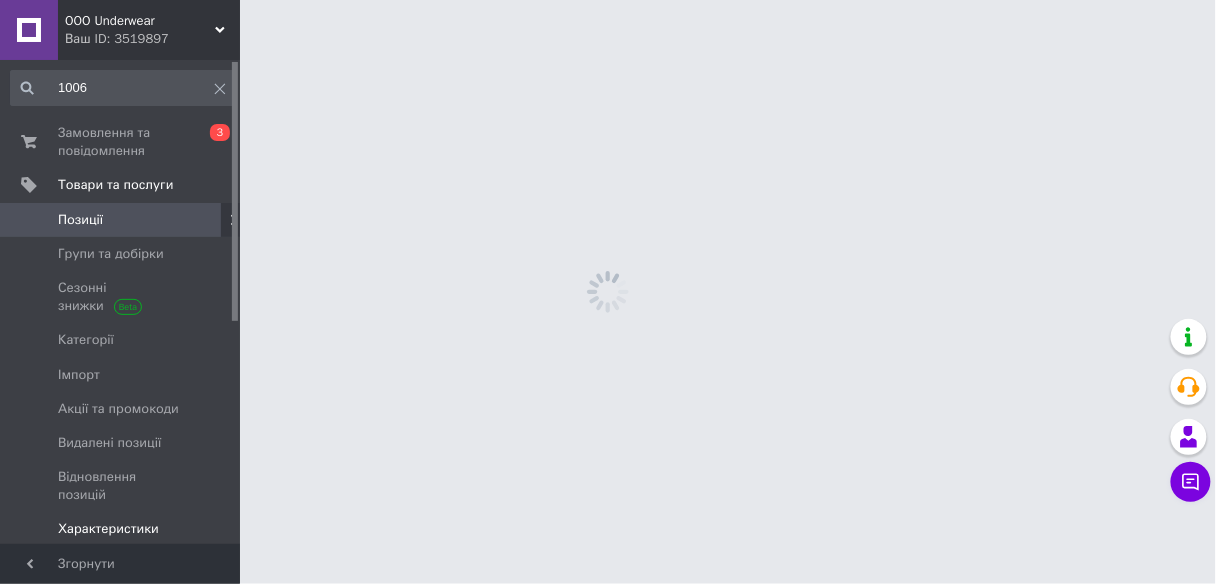 scroll, scrollTop: 0, scrollLeft: 0, axis: both 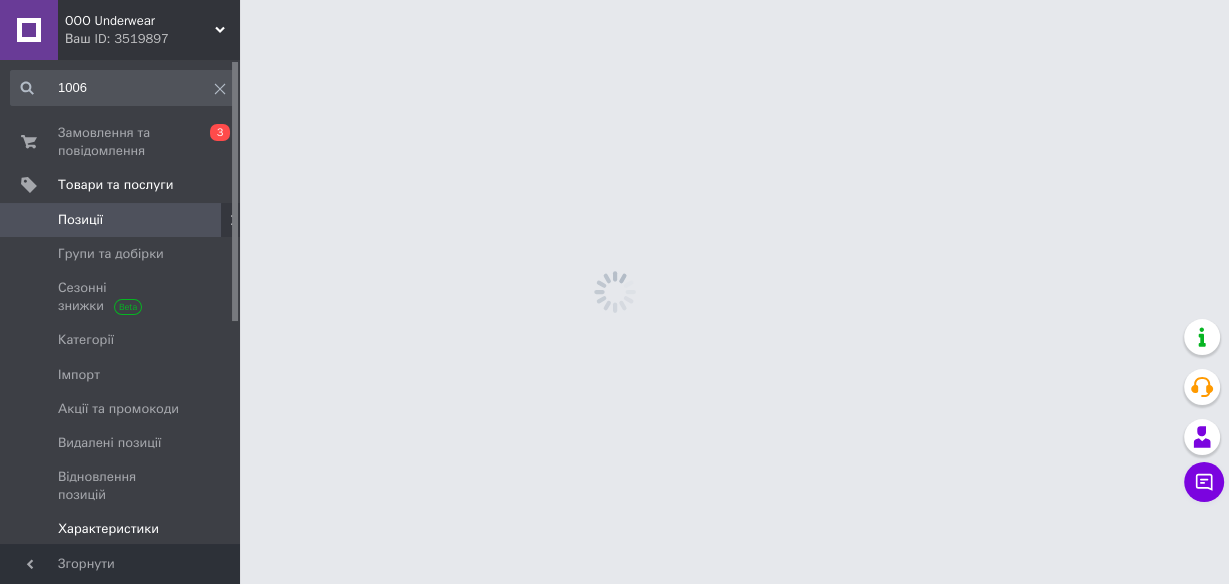 click on "Характеристики" at bounding box center (121, 529) 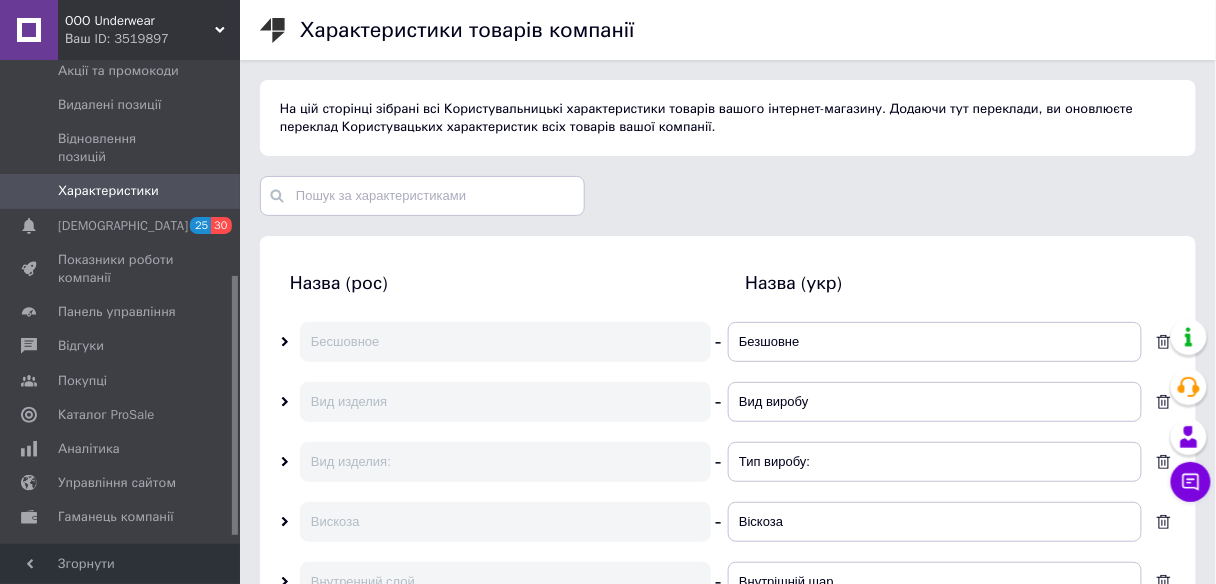 scroll, scrollTop: 400, scrollLeft: 0, axis: vertical 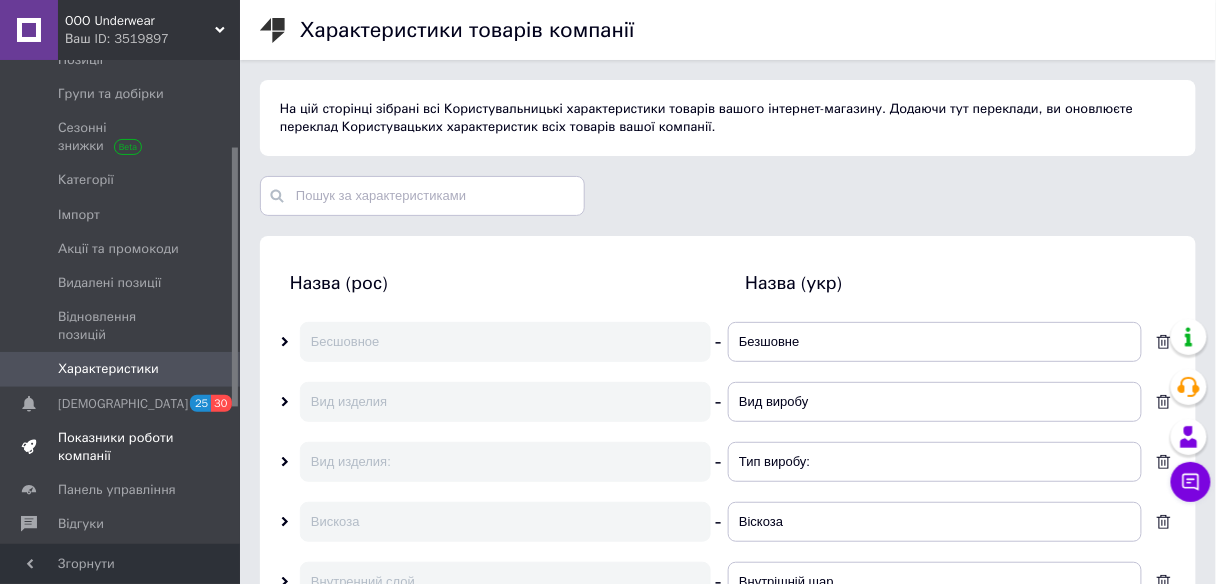 click on "Показники роботи компанії" at bounding box center (121, 447) 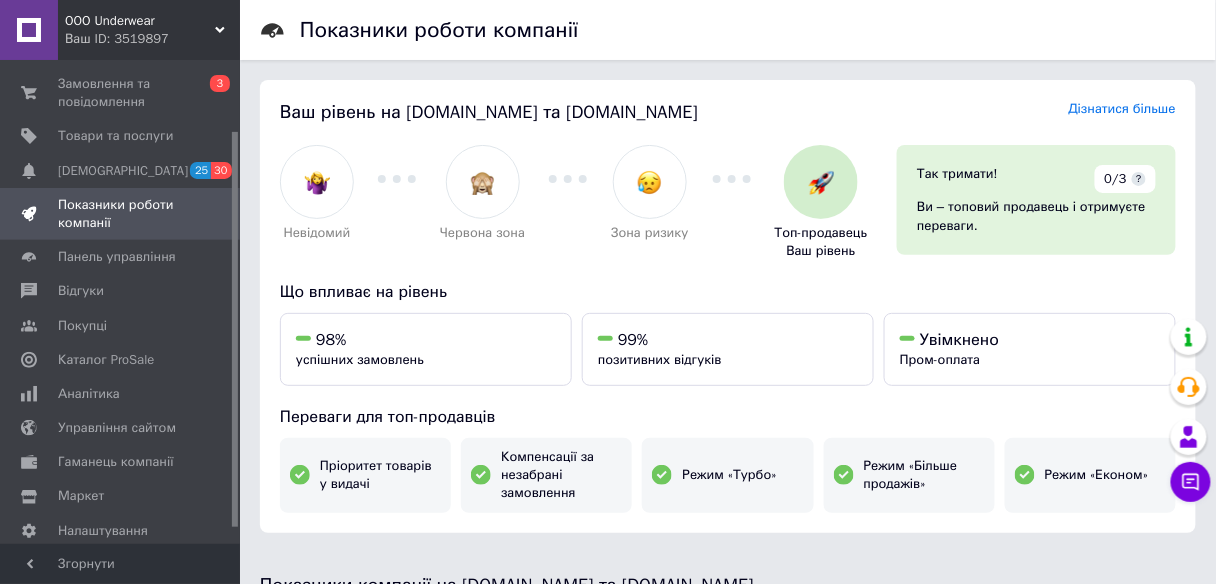 scroll, scrollTop: 0, scrollLeft: 0, axis: both 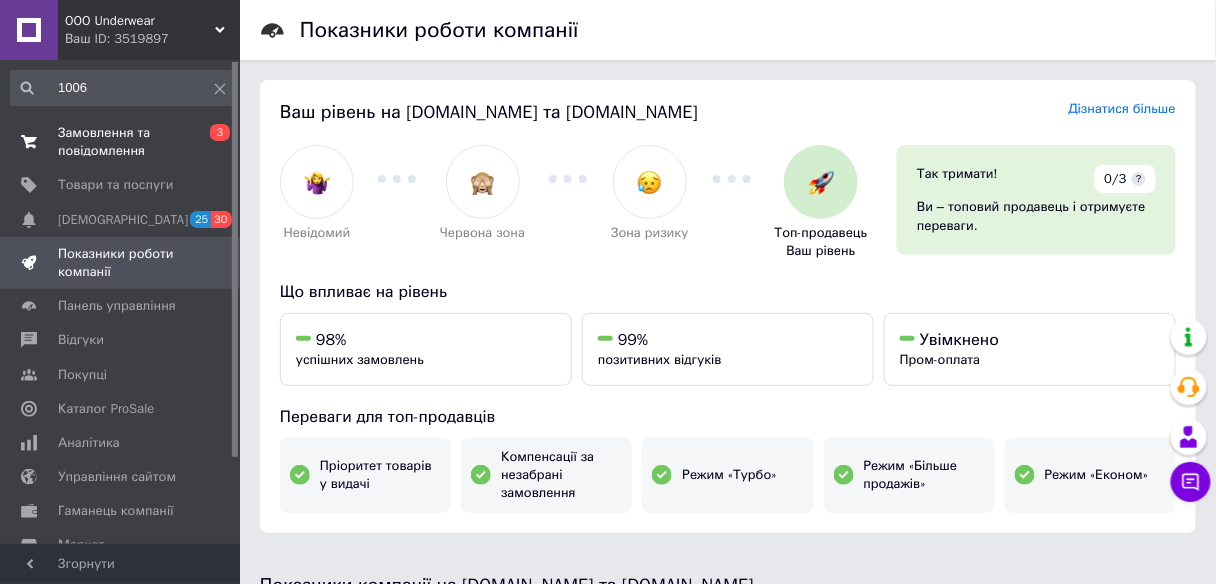 click on "Замовлення та повідомлення" at bounding box center [121, 142] 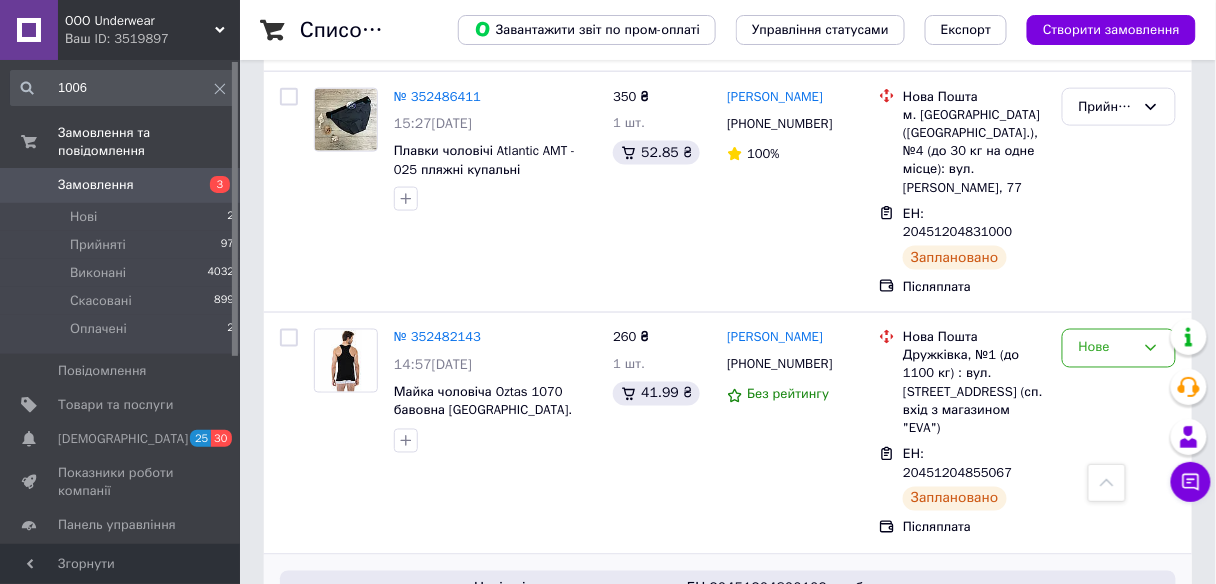 scroll, scrollTop: 640, scrollLeft: 0, axis: vertical 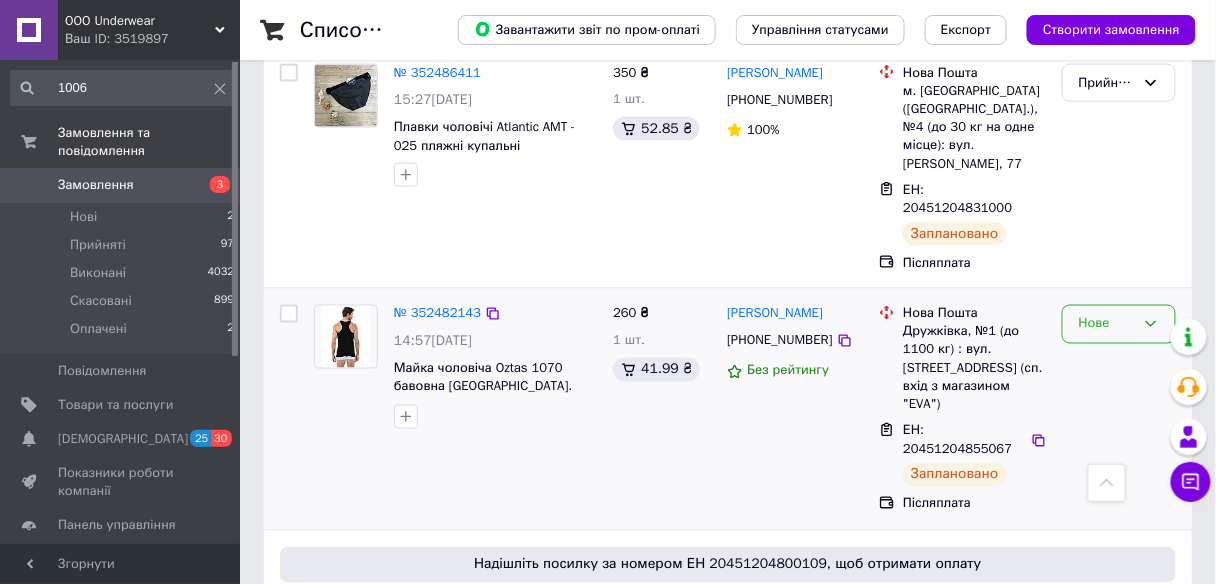 click on "Нове" at bounding box center [1119, 324] 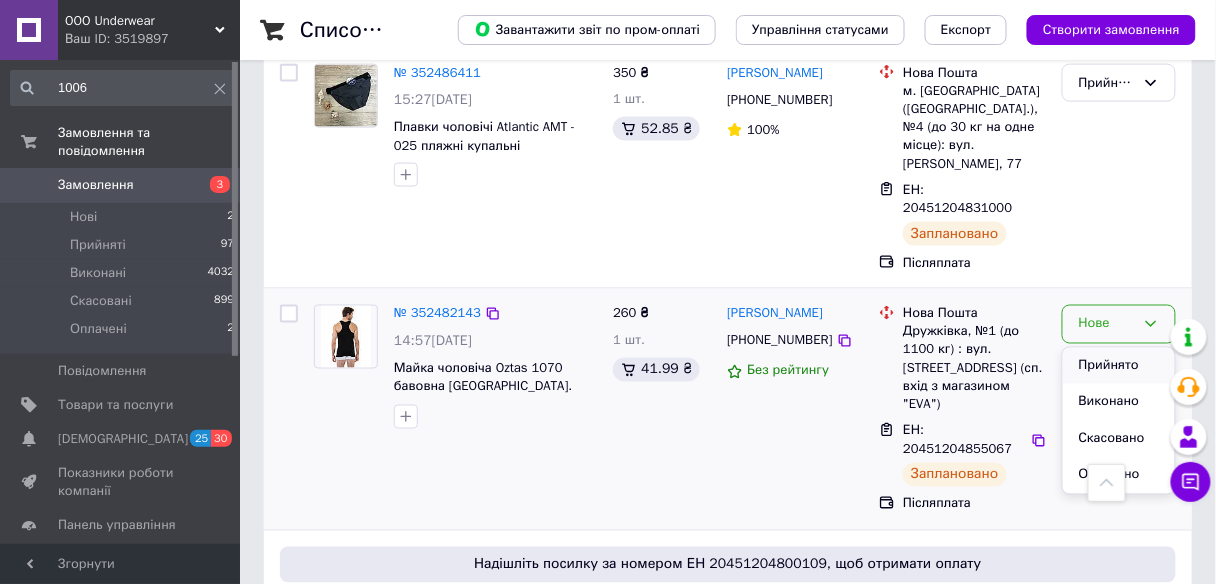 click on "Прийнято" at bounding box center (1119, 366) 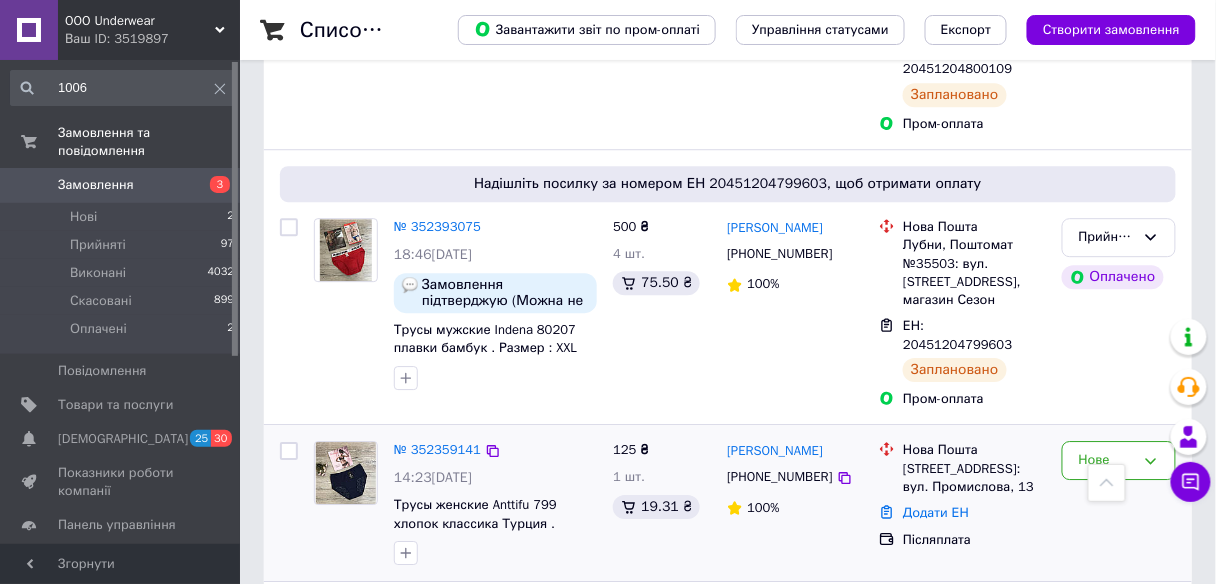 scroll, scrollTop: 1360, scrollLeft: 0, axis: vertical 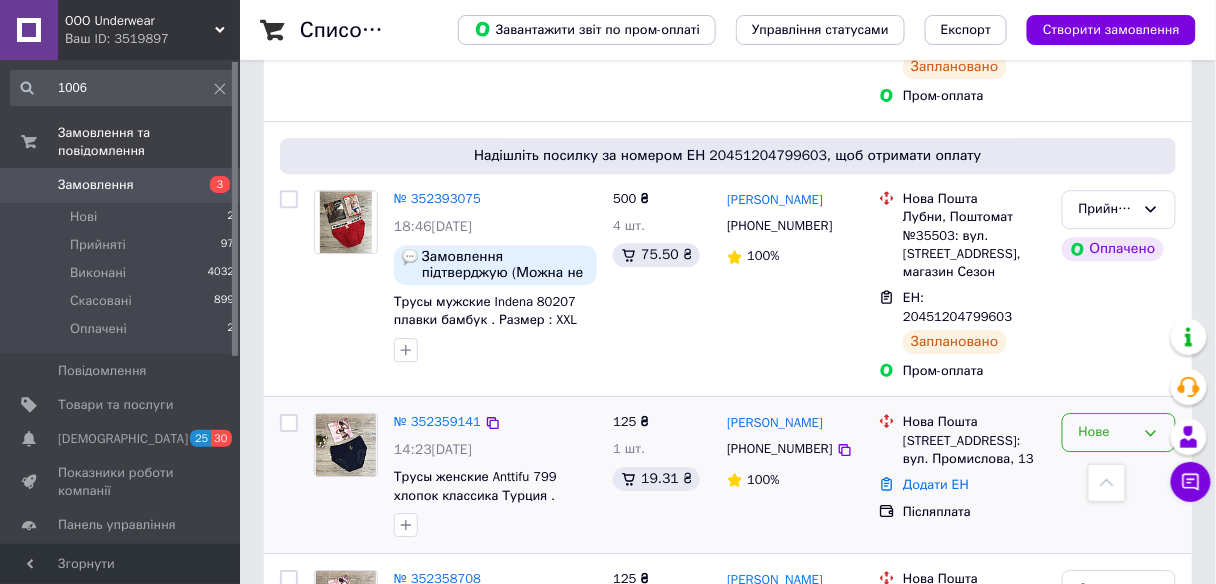 click on "Нове" at bounding box center (1119, 432) 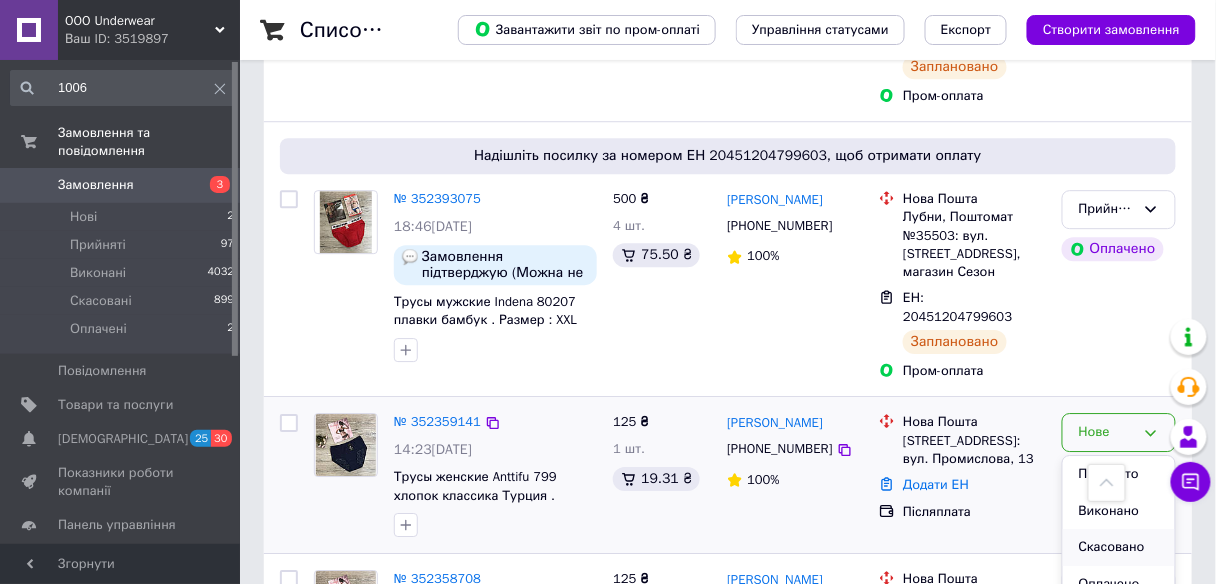 click on "Скасовано" at bounding box center (1119, 547) 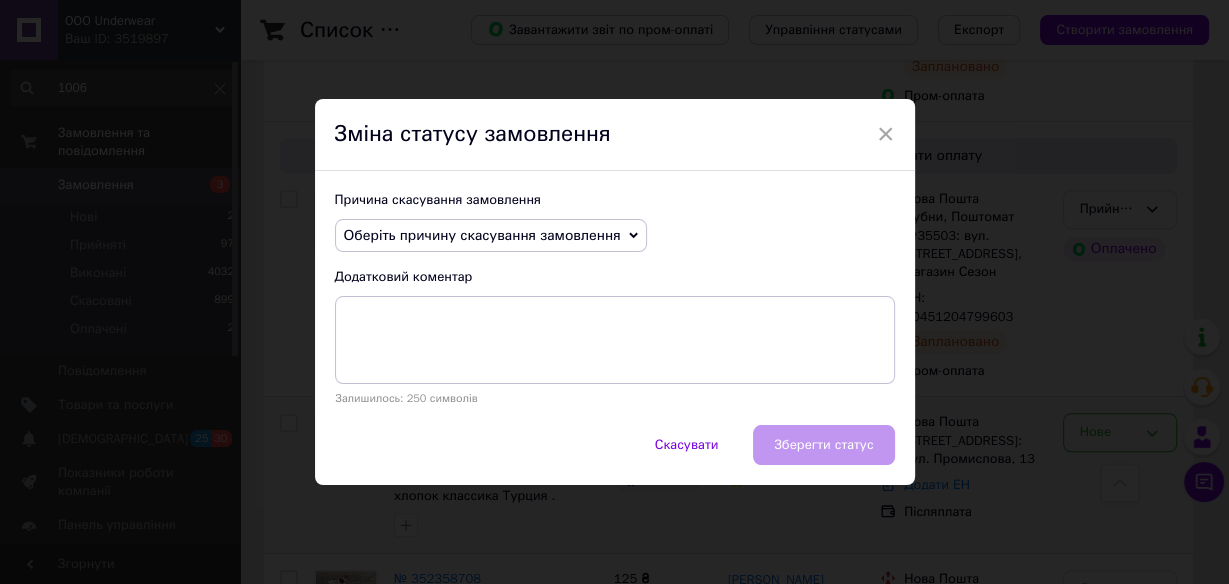 click on "Оберіть причину скасування замовлення" at bounding box center (482, 235) 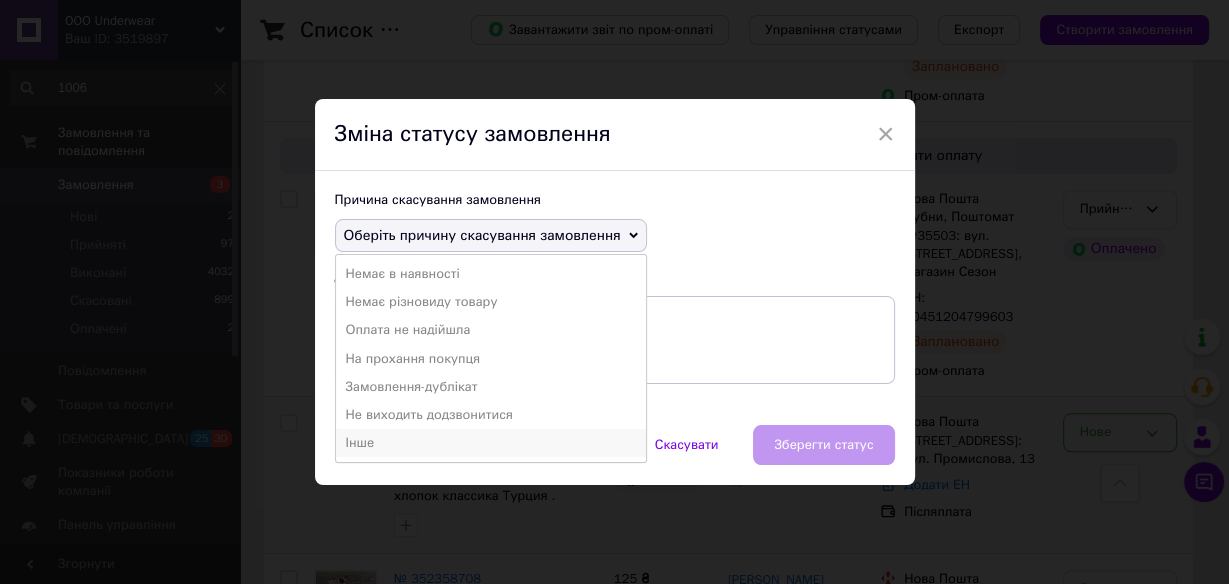click on "Інше" at bounding box center [491, 443] 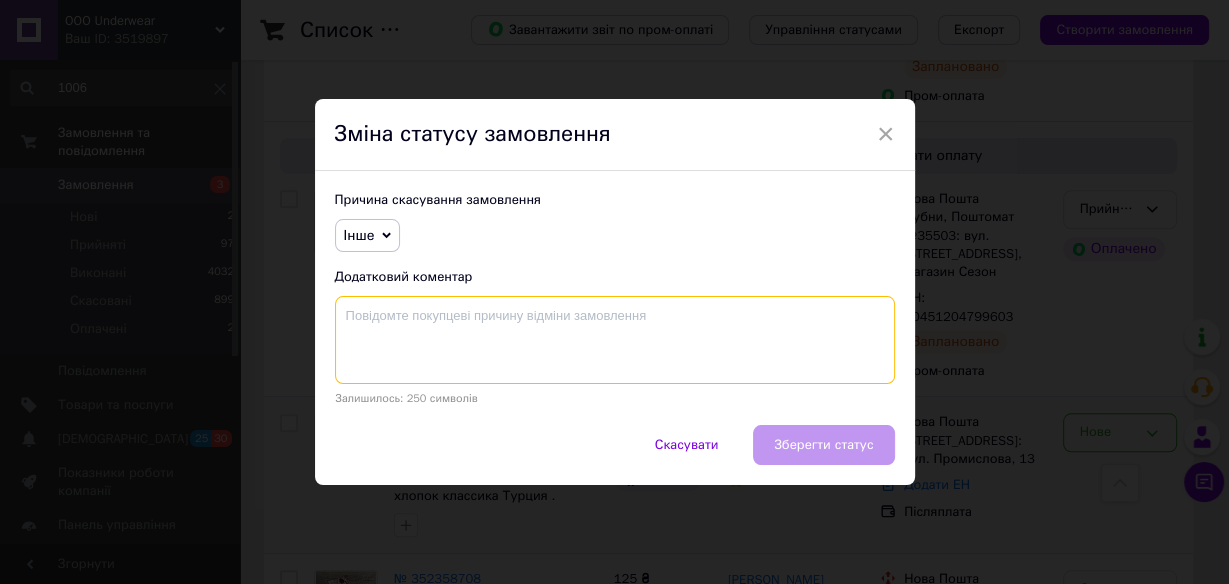 click at bounding box center (615, 340) 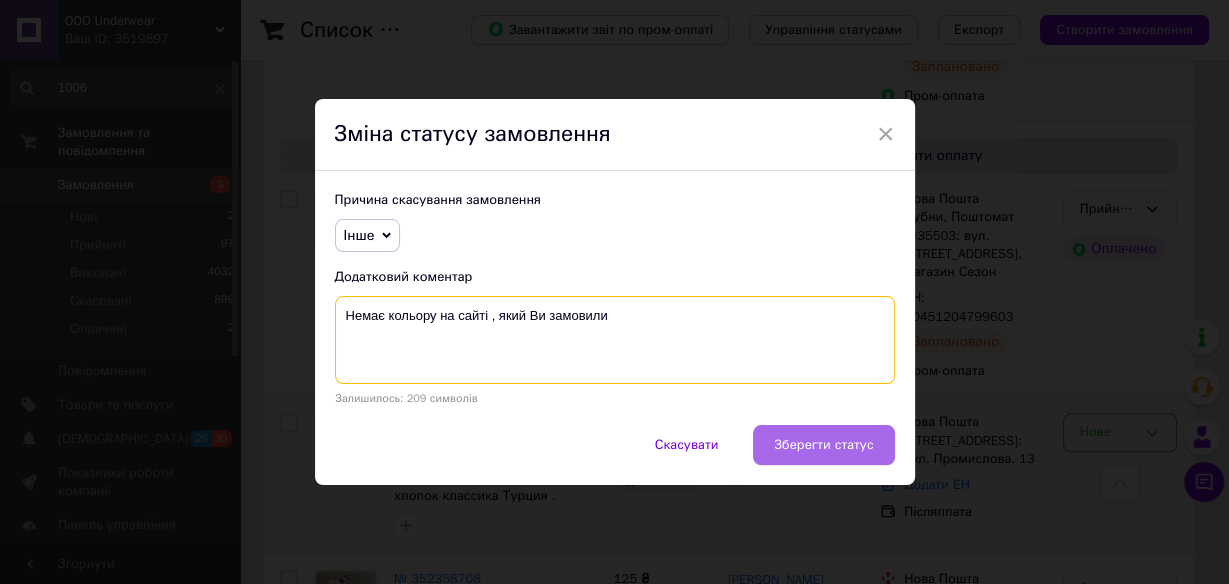 type on "Немає кольору на сайті , який Ви замовили" 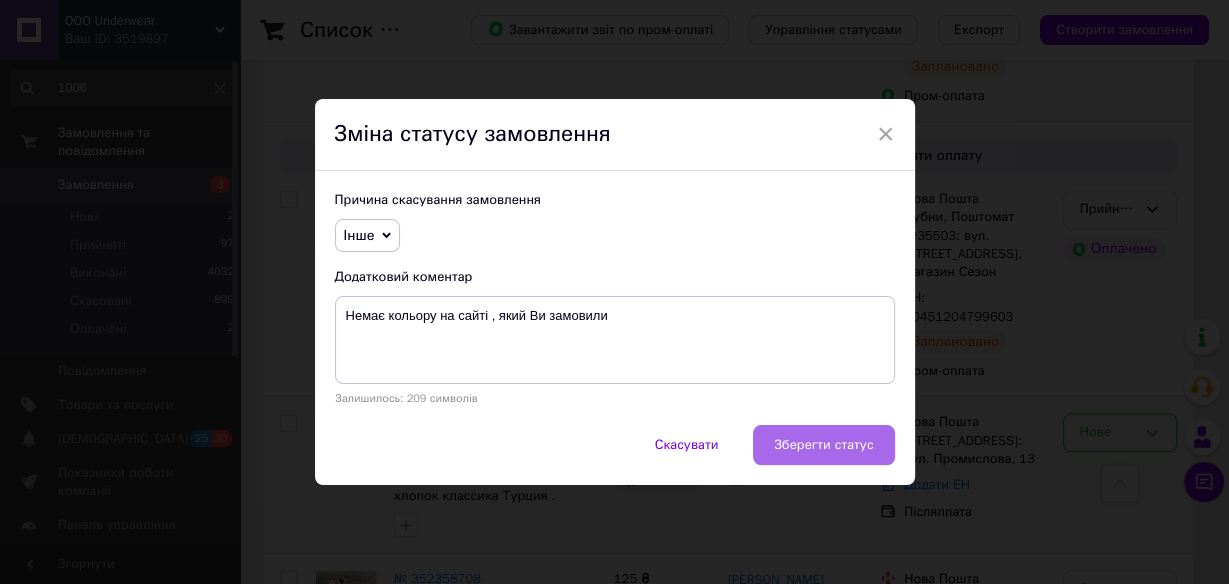 click on "Зберегти статус" at bounding box center [823, 445] 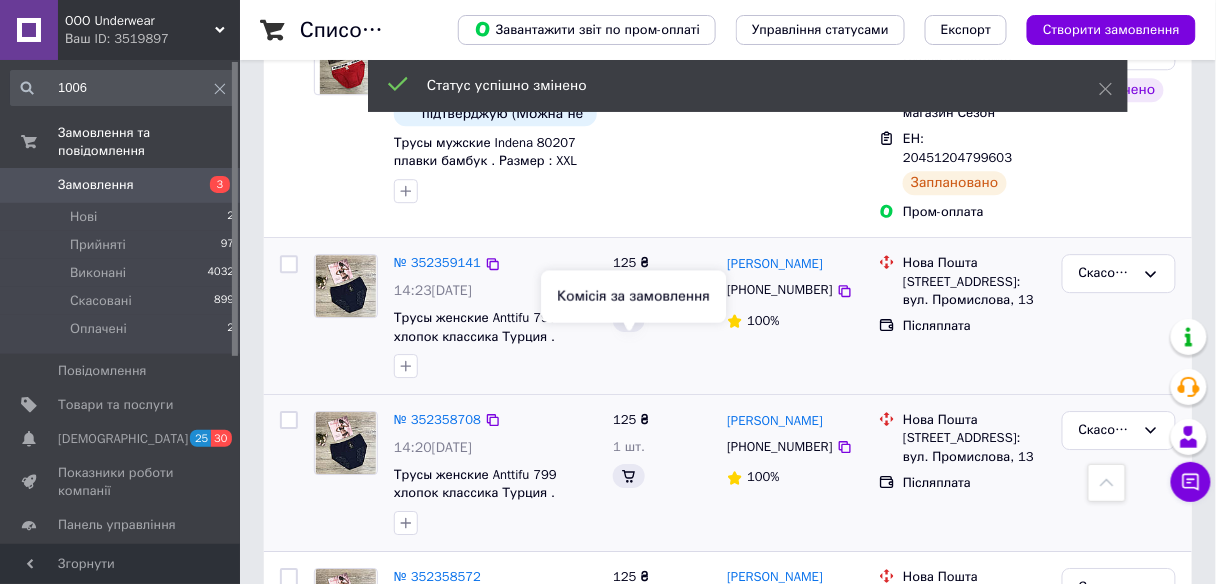 scroll, scrollTop: 1520, scrollLeft: 0, axis: vertical 